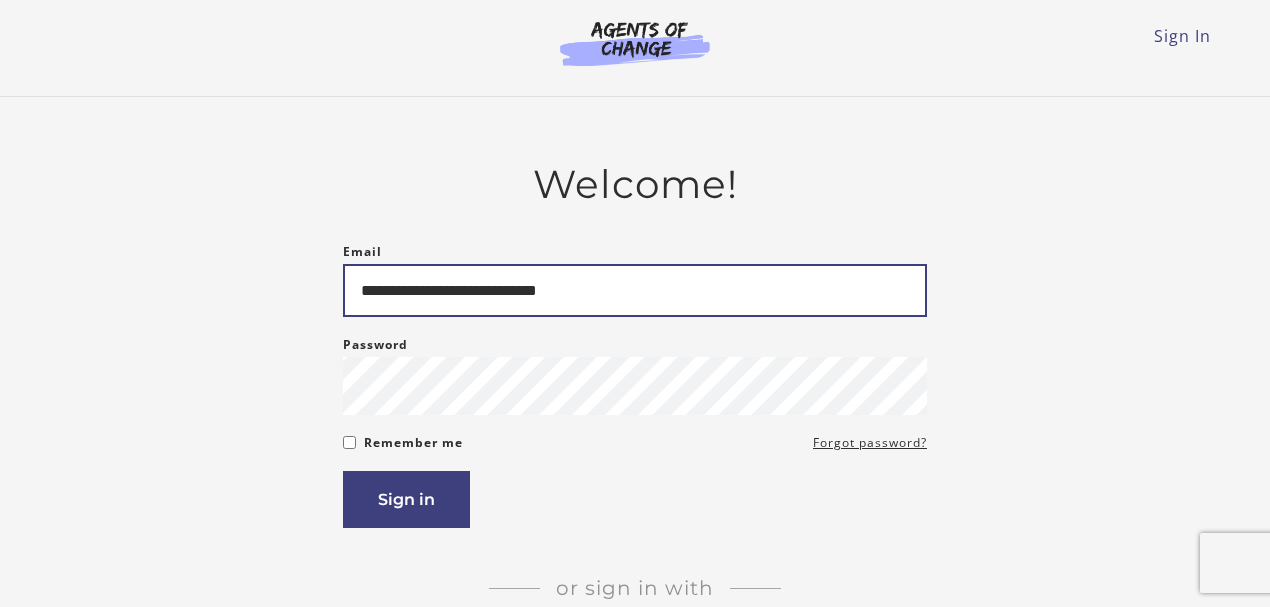 scroll, scrollTop: 0, scrollLeft: 0, axis: both 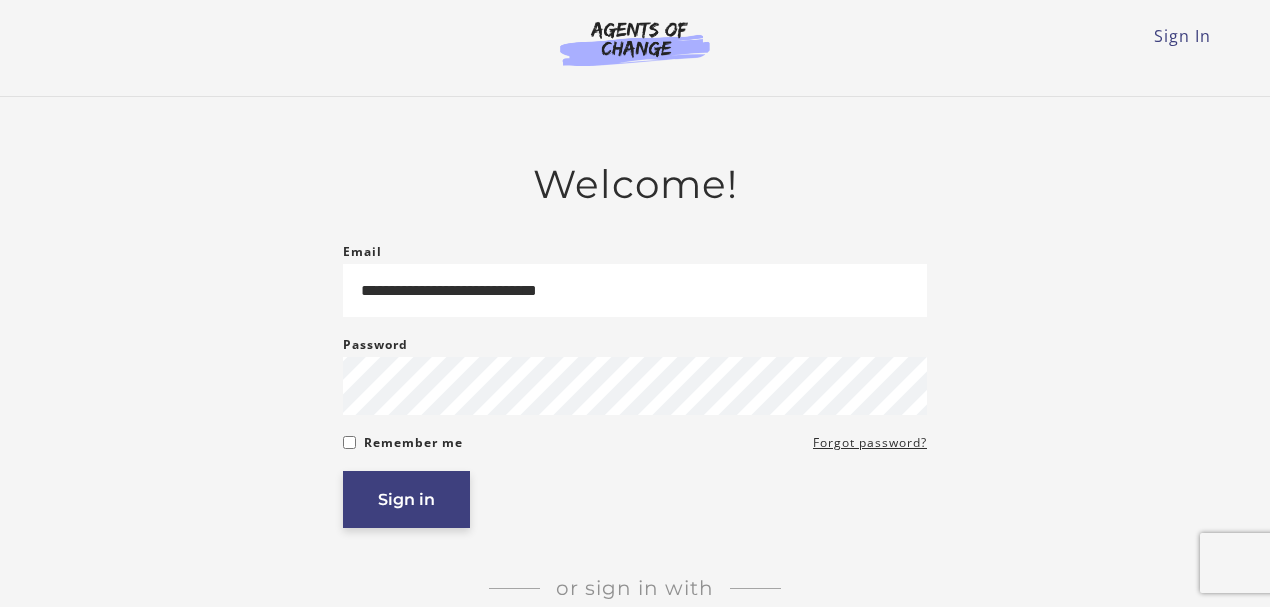 click on "Sign in" at bounding box center [406, 499] 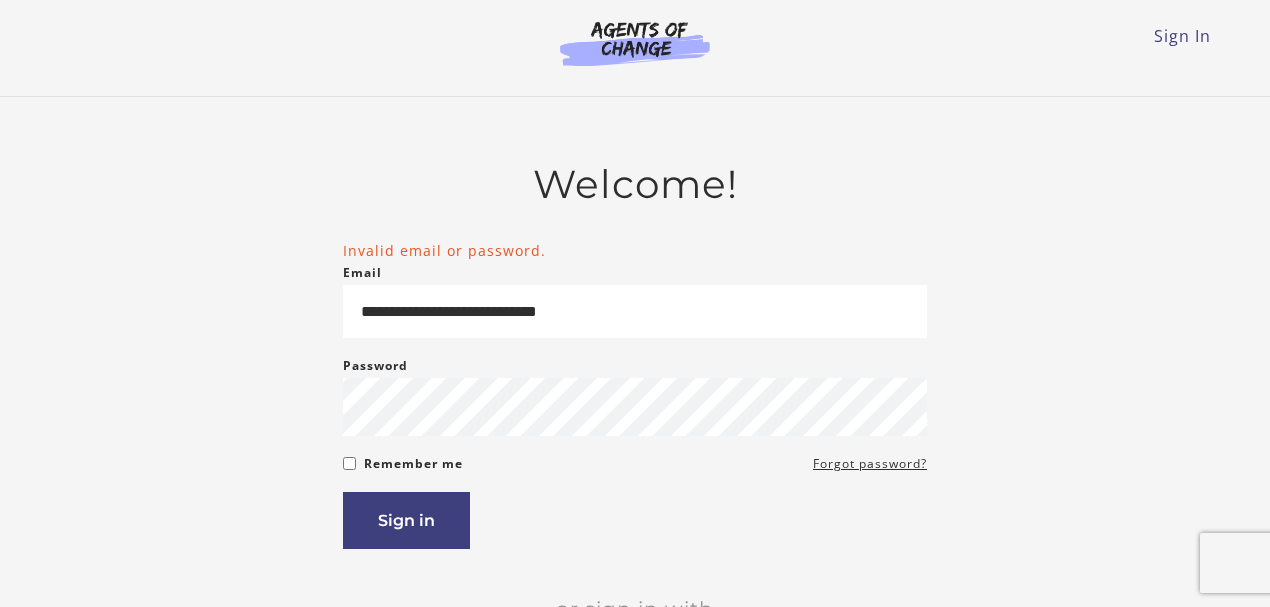 scroll, scrollTop: 0, scrollLeft: 0, axis: both 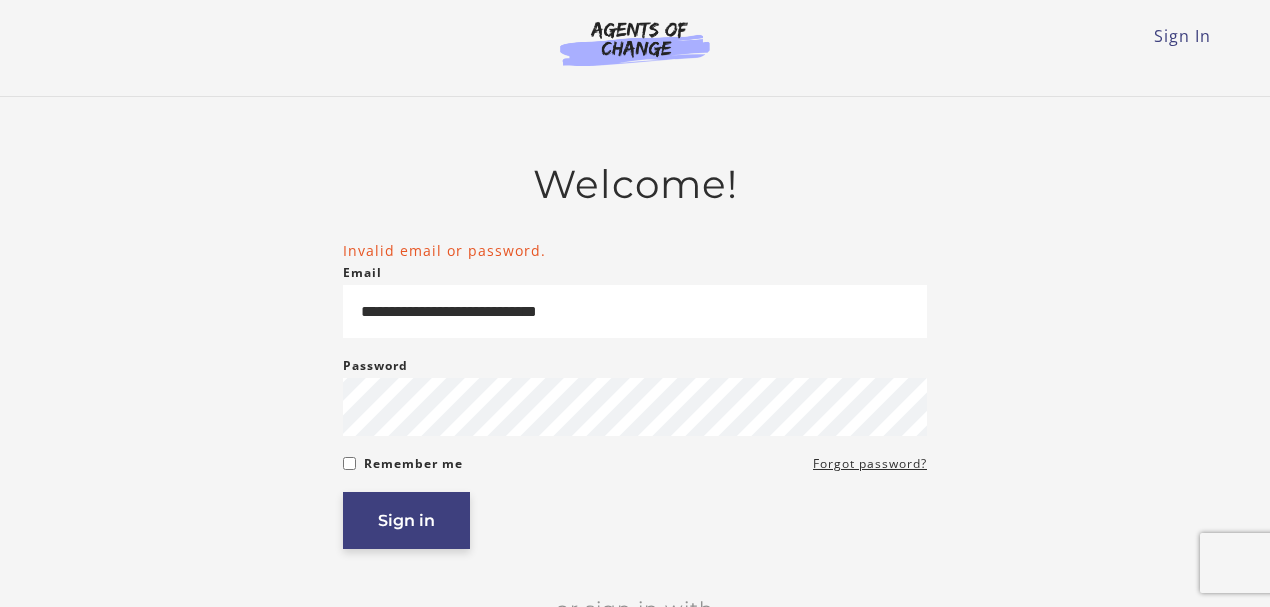 click on "Sign in" at bounding box center [406, 520] 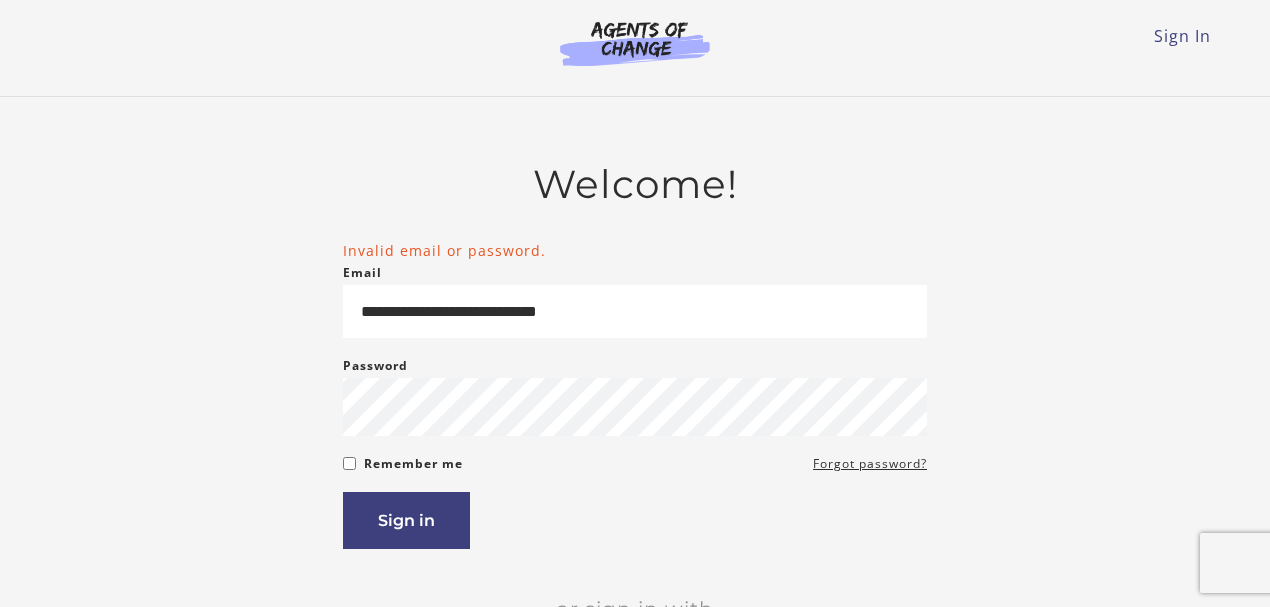 scroll, scrollTop: 0, scrollLeft: 0, axis: both 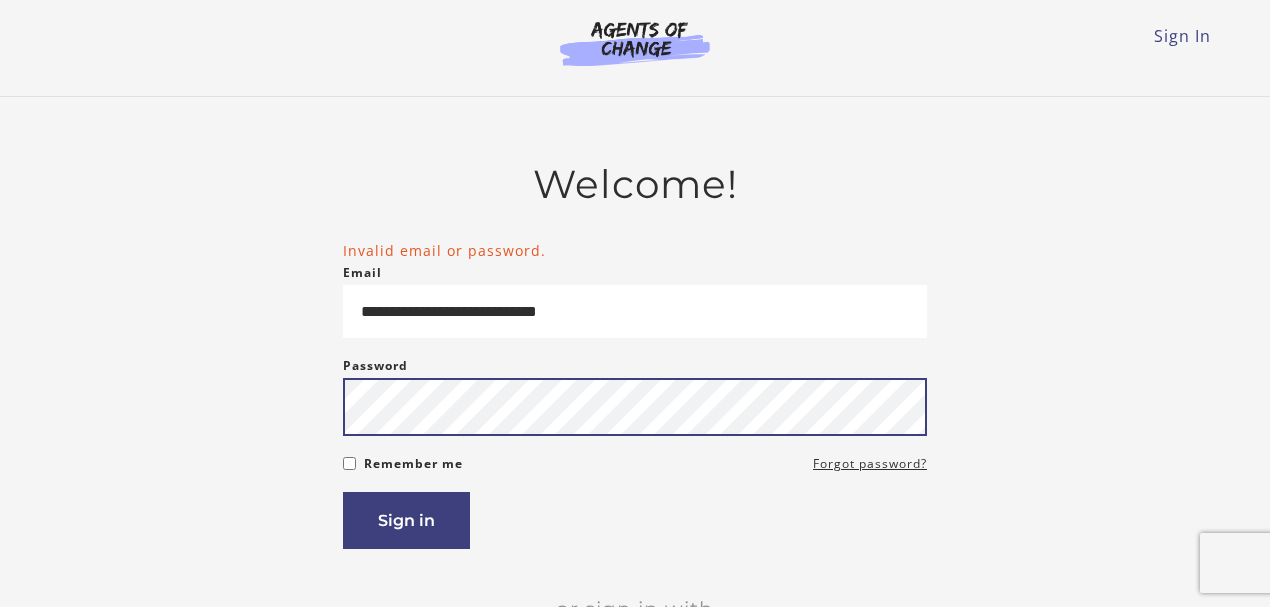 click on "**********" at bounding box center (635, 454) 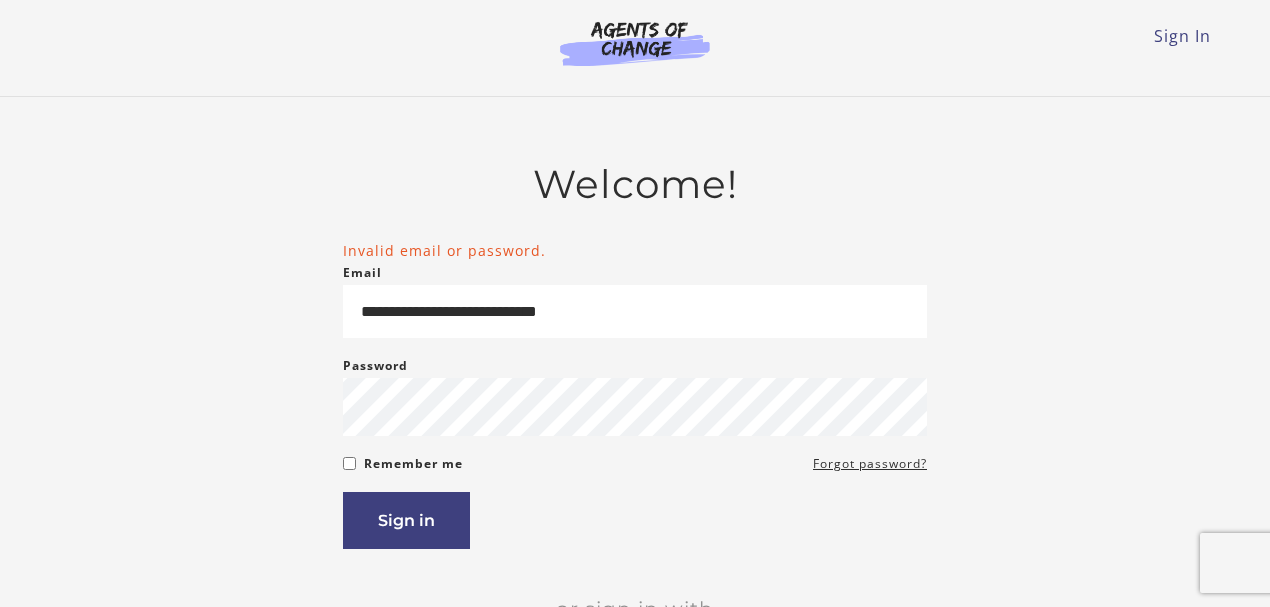 scroll, scrollTop: 0, scrollLeft: 0, axis: both 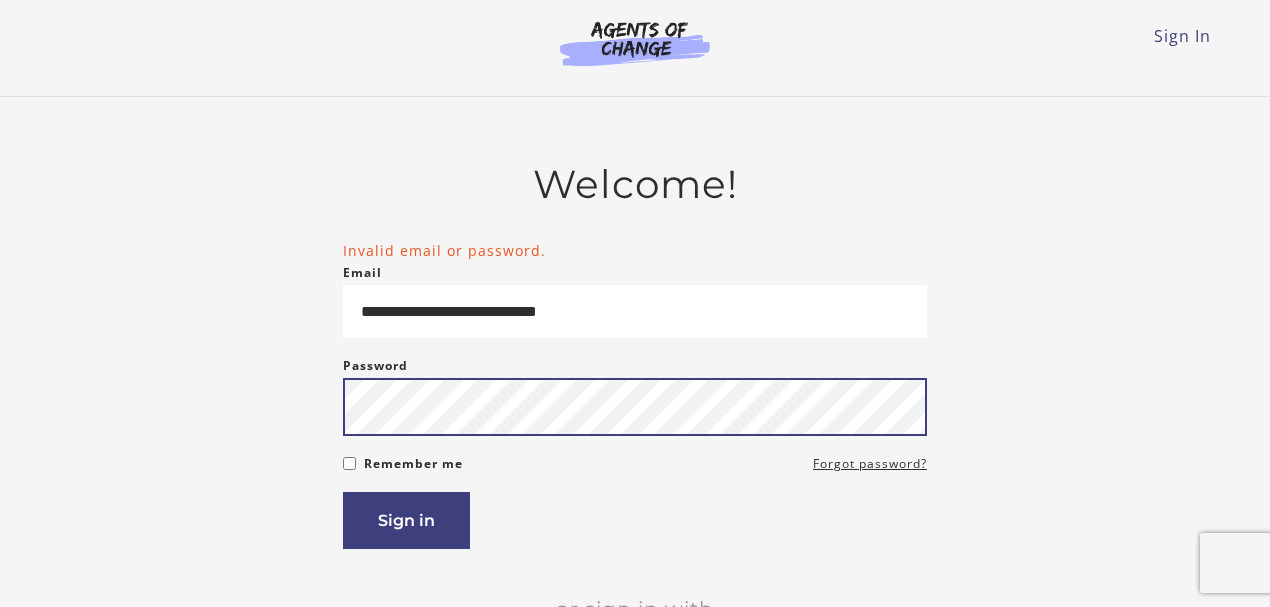click on "**********" at bounding box center (635, 454) 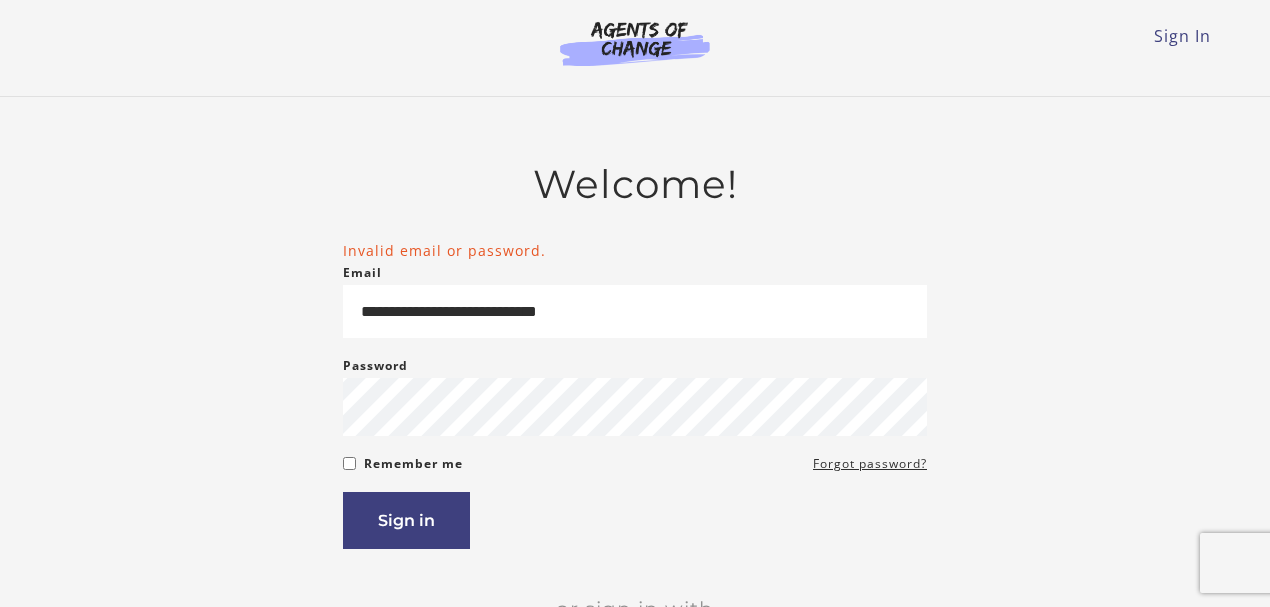 scroll, scrollTop: 0, scrollLeft: 0, axis: both 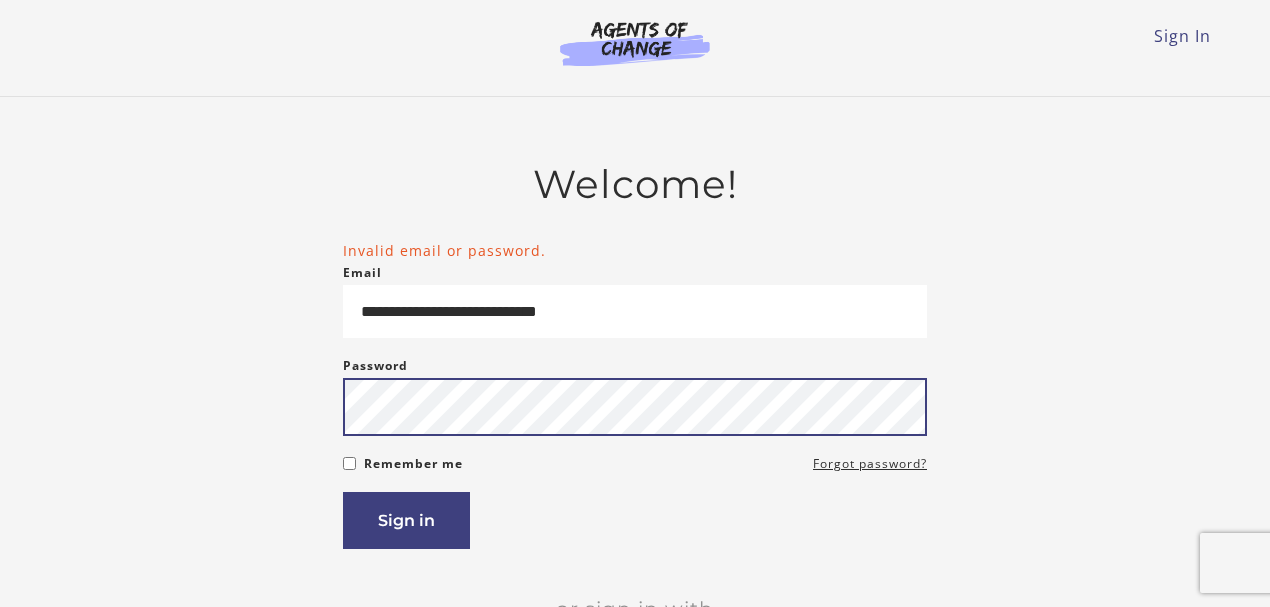 click on "**********" at bounding box center (635, 454) 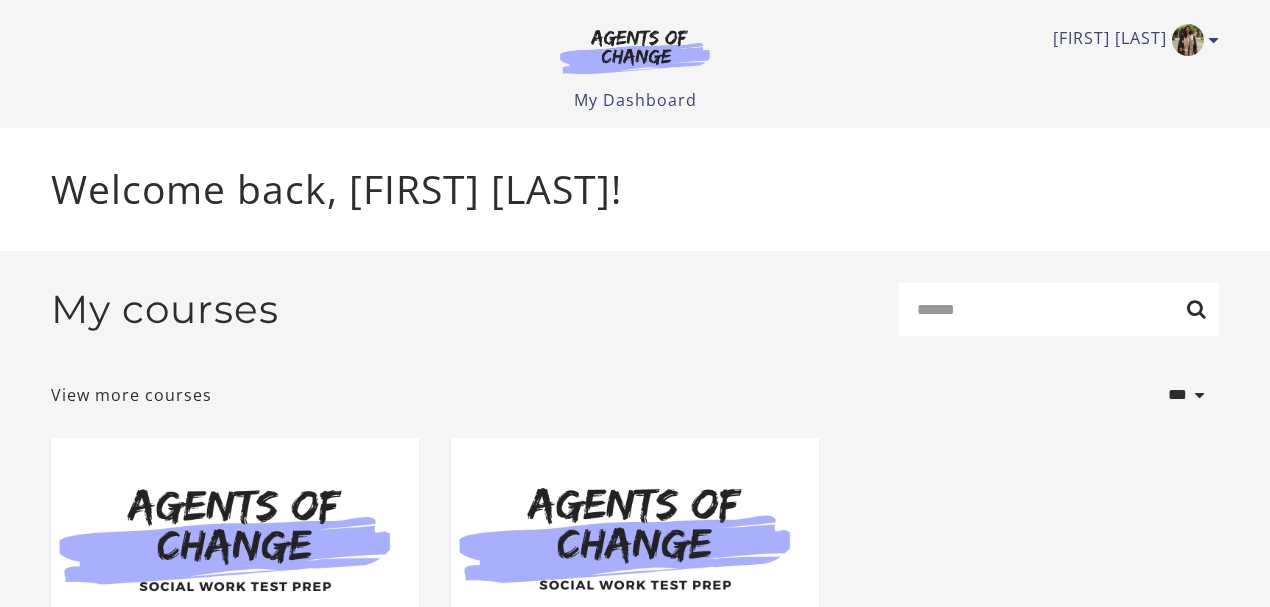 scroll, scrollTop: 0, scrollLeft: 0, axis: both 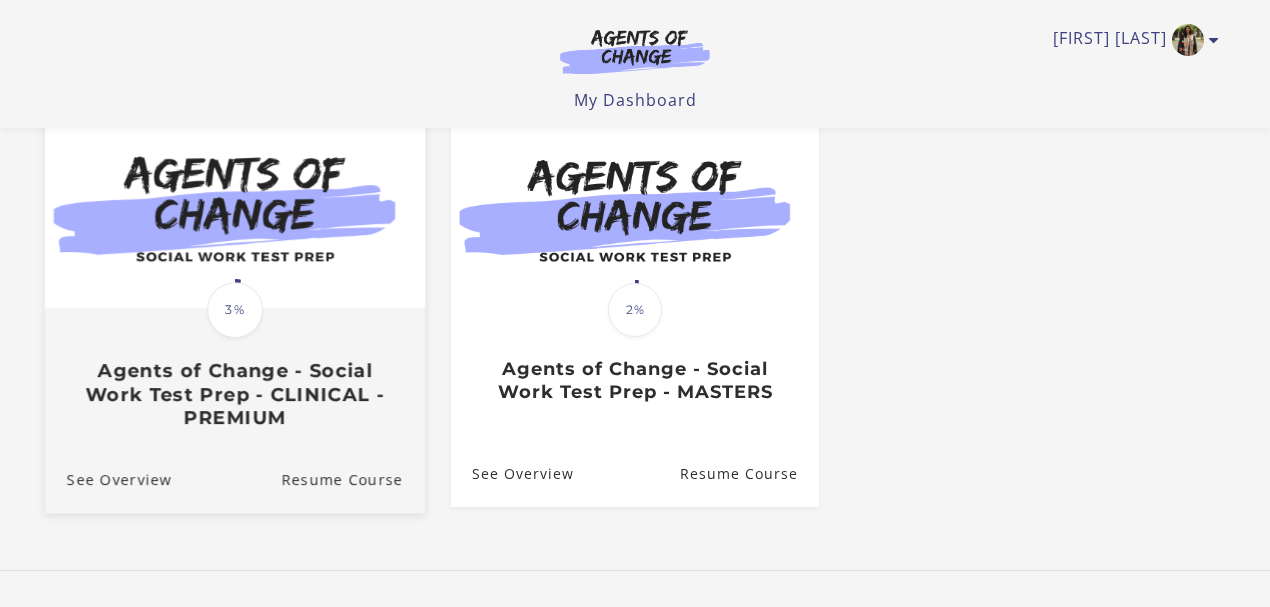 click on "Translation missing: en.liquid.partials.dashboard_course_card.progress_description: 3%
3%
Agents of Change - Social Work Test Prep - CLINICAL - PREMIUM" at bounding box center [235, 369] 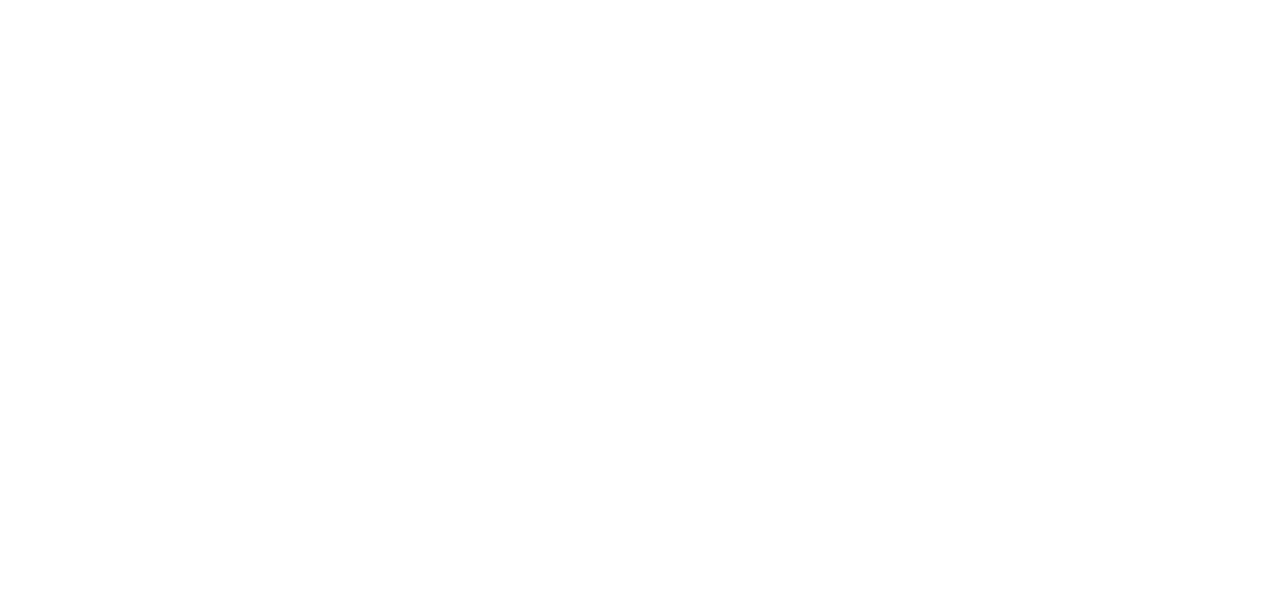 scroll, scrollTop: 0, scrollLeft: 0, axis: both 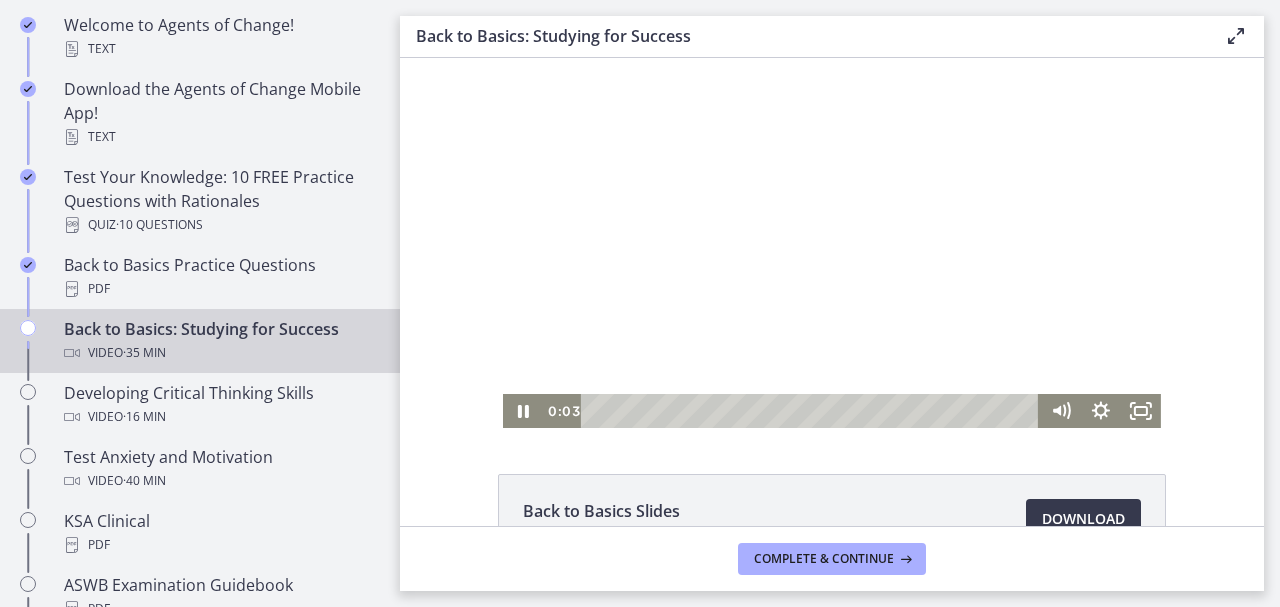 click at bounding box center [832, 243] 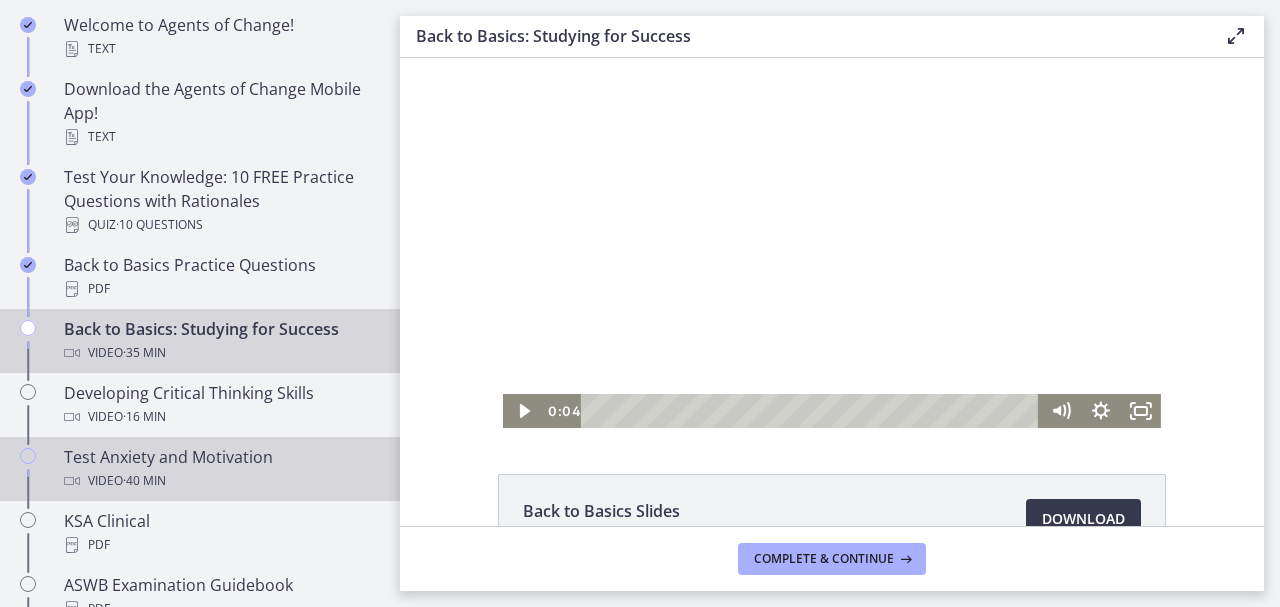 click on "Test Anxiety and Motivation
Video
·  40 min" at bounding box center (220, 469) 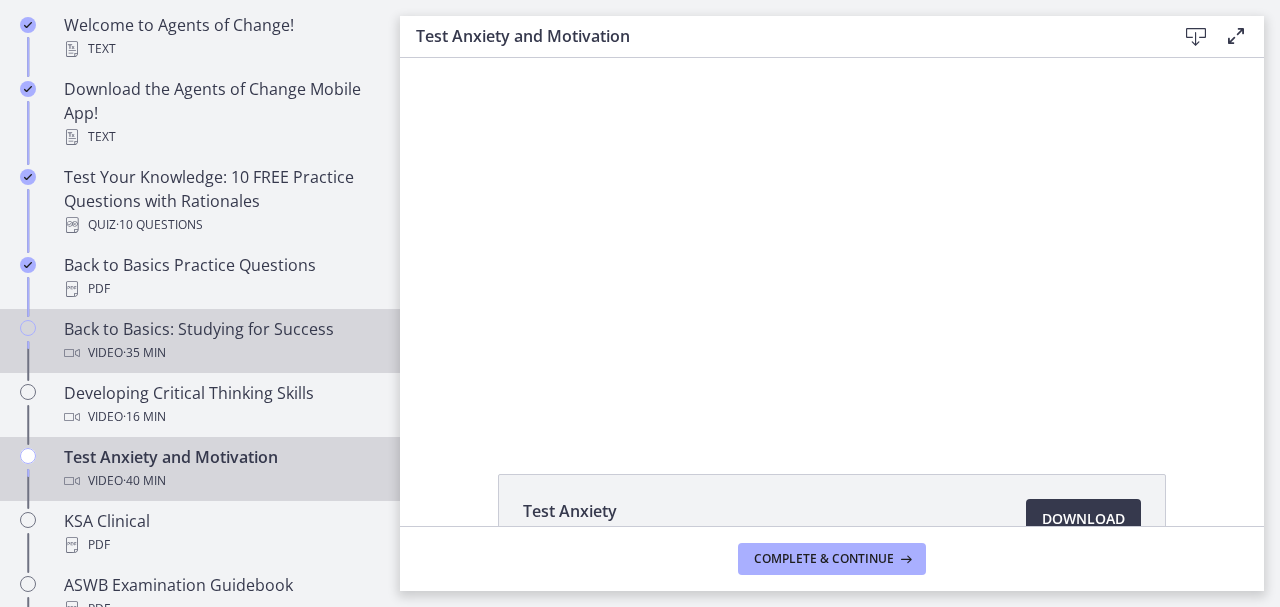 scroll, scrollTop: 0, scrollLeft: 0, axis: both 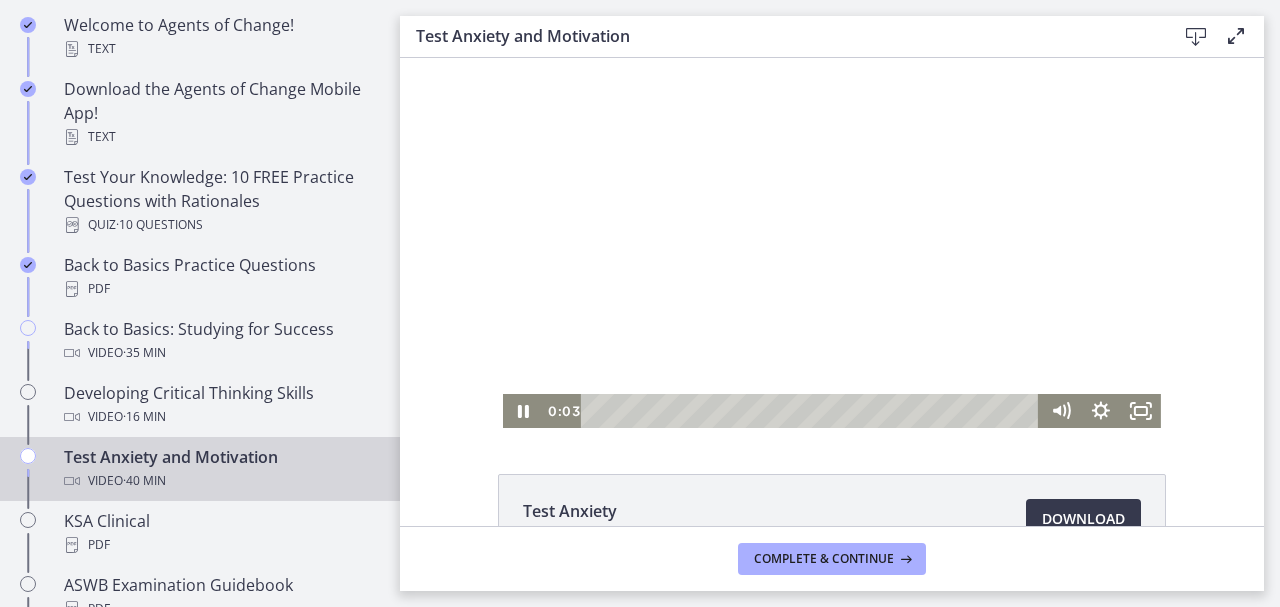 click at bounding box center [832, 243] 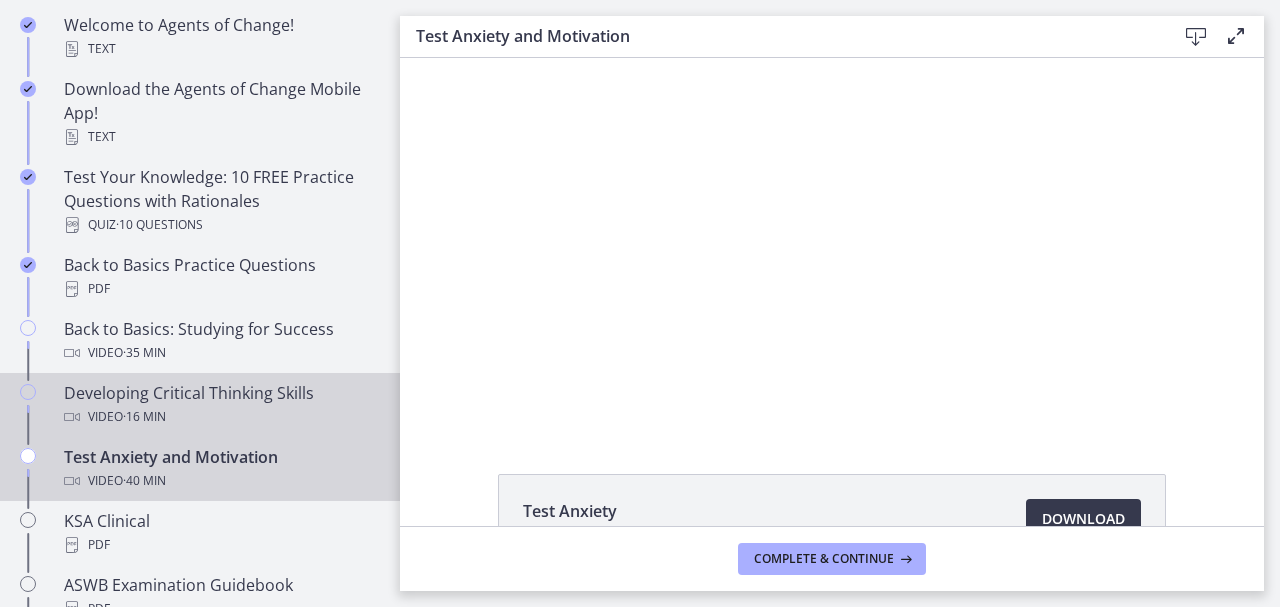 click on "Developing Critical Thinking Skills
Video
·  16 min" at bounding box center [220, 405] 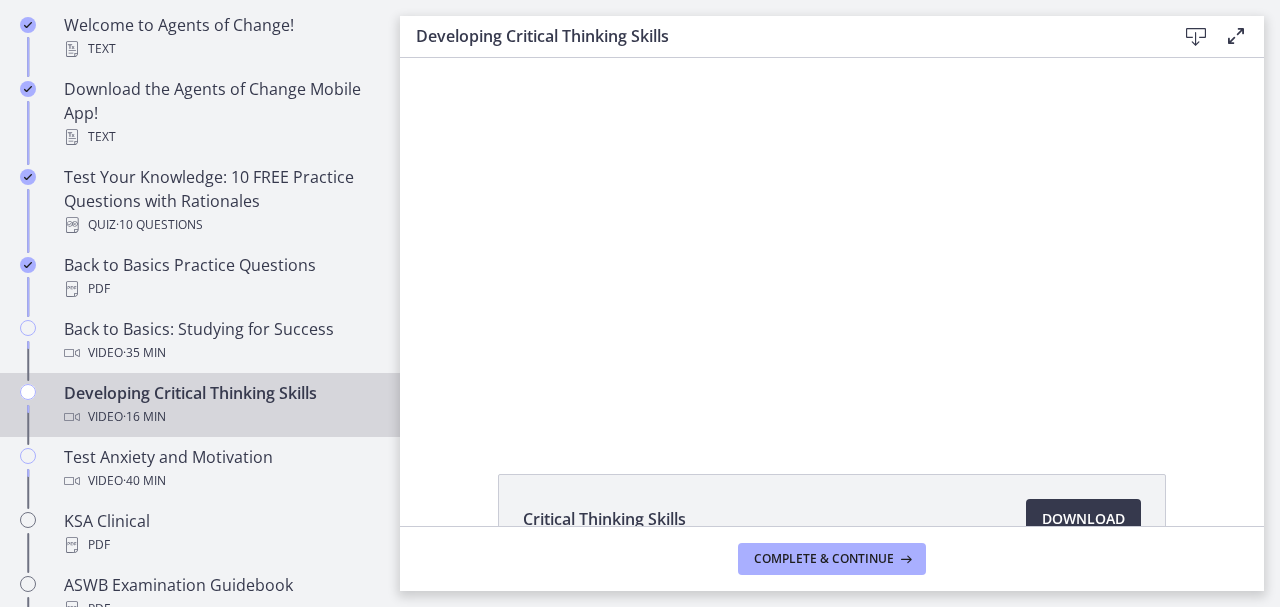 scroll, scrollTop: 0, scrollLeft: 0, axis: both 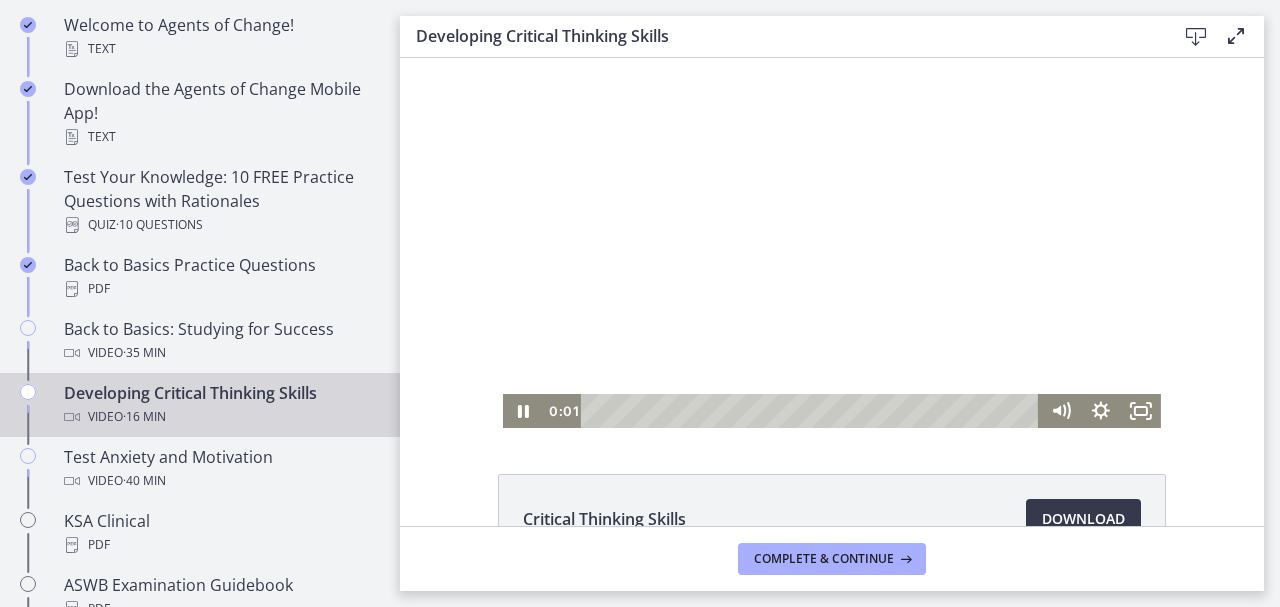 click at bounding box center (832, 243) 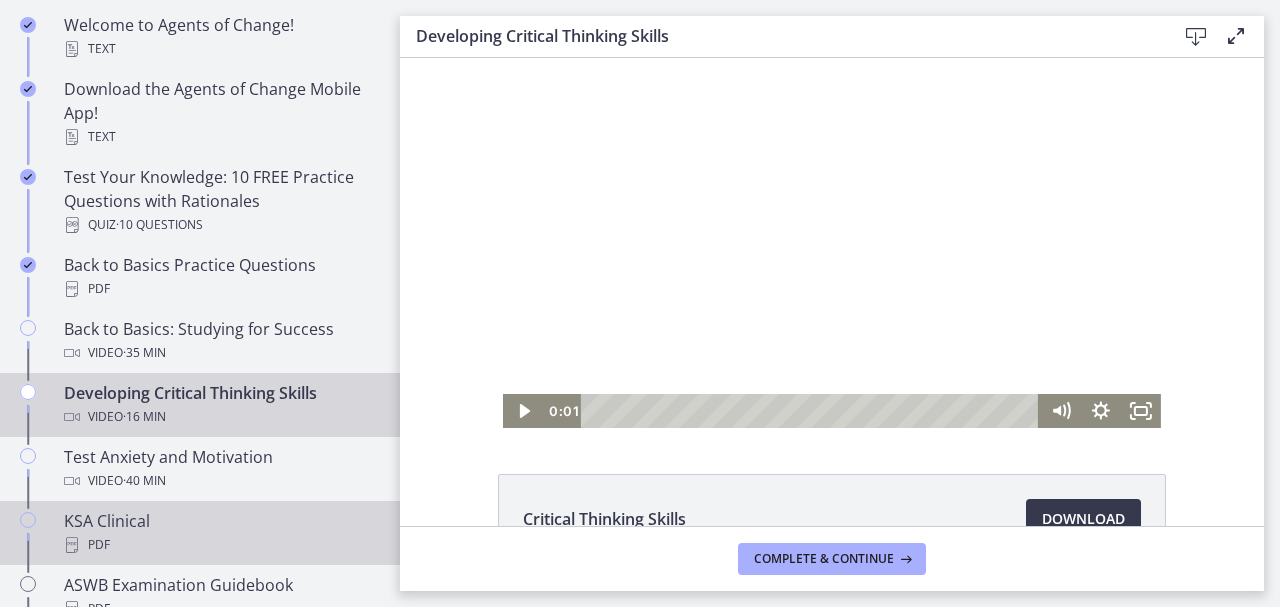 click on "KSA Clinical
PDF" at bounding box center (220, 533) 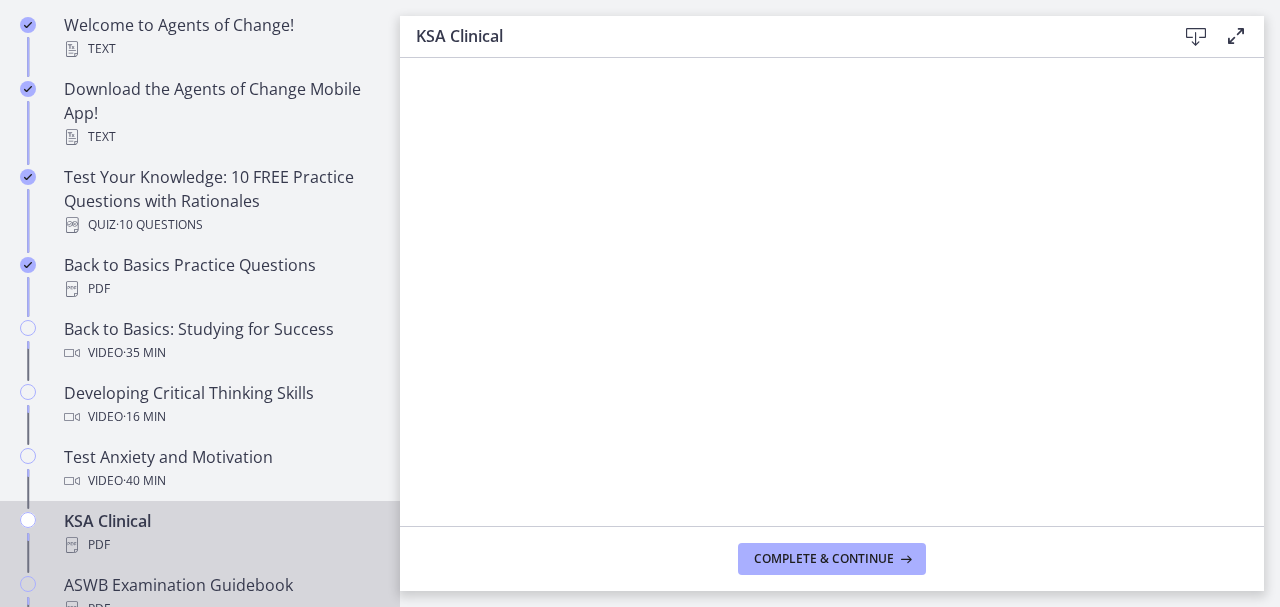 click on "ASWB Examination Guidebook
PDF" at bounding box center (220, 597) 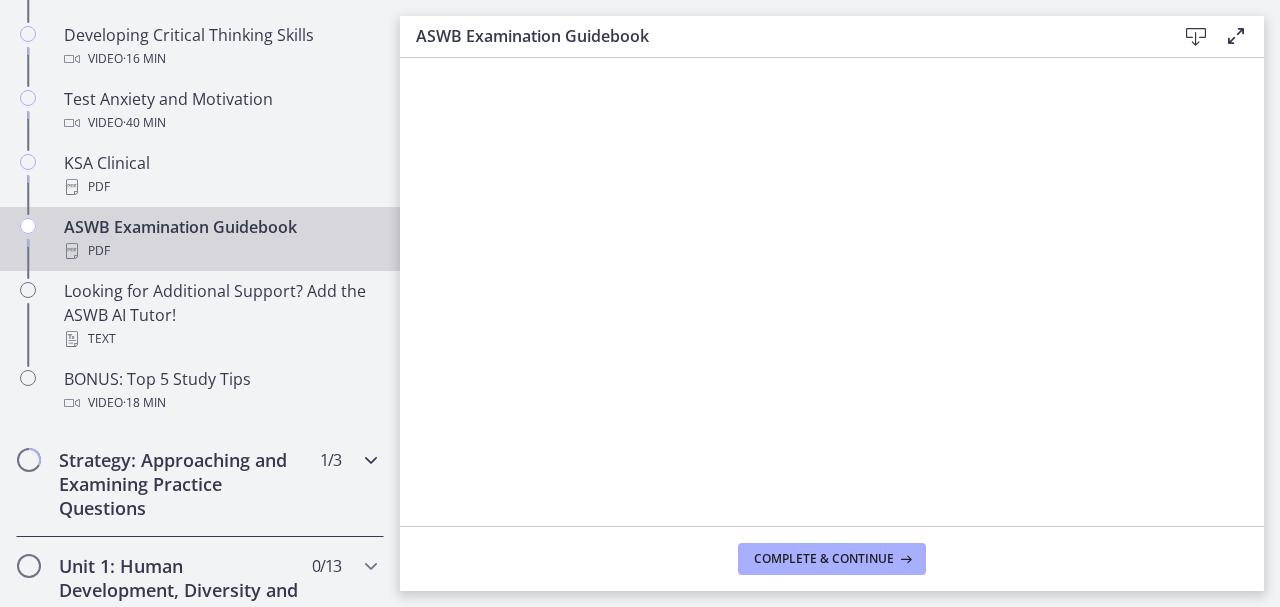 scroll, scrollTop: 800, scrollLeft: 0, axis: vertical 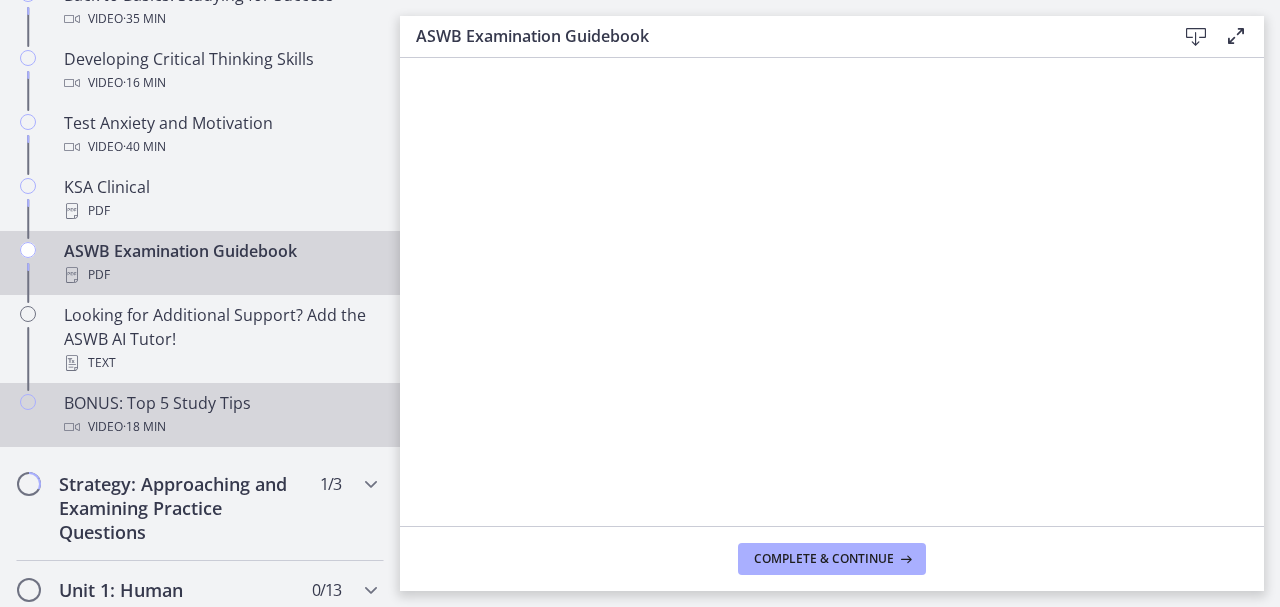 click on "BONUS: Top 5 Study Tips
Video
·  18 min" at bounding box center [220, 415] 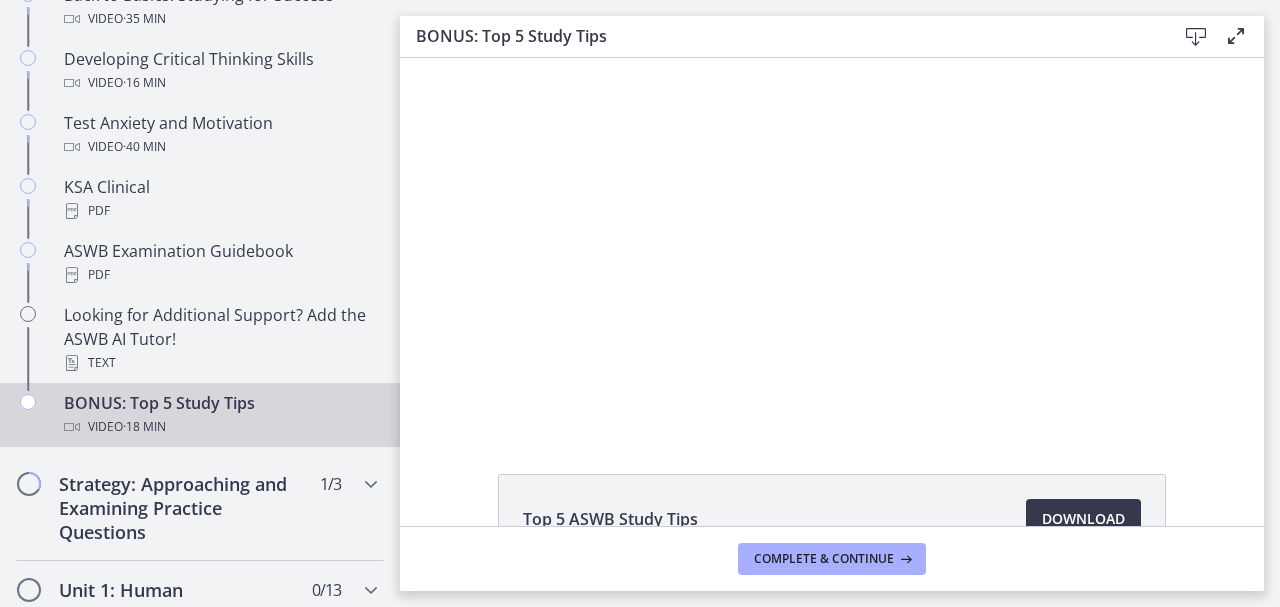 scroll, scrollTop: 0, scrollLeft: 0, axis: both 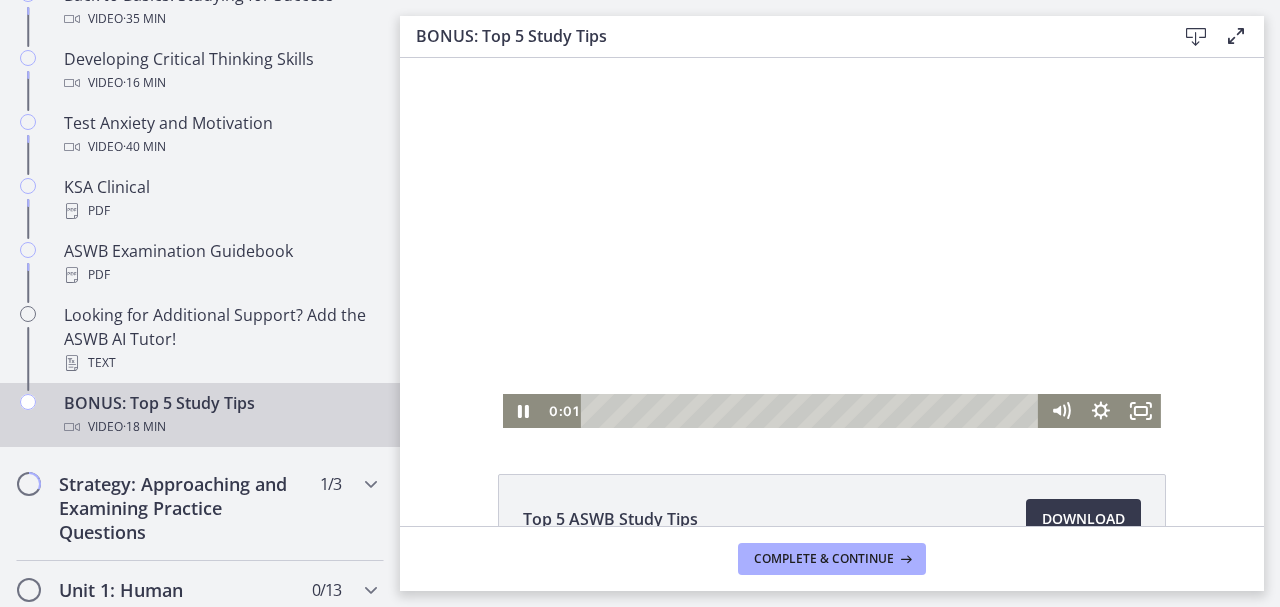 click at bounding box center [832, 243] 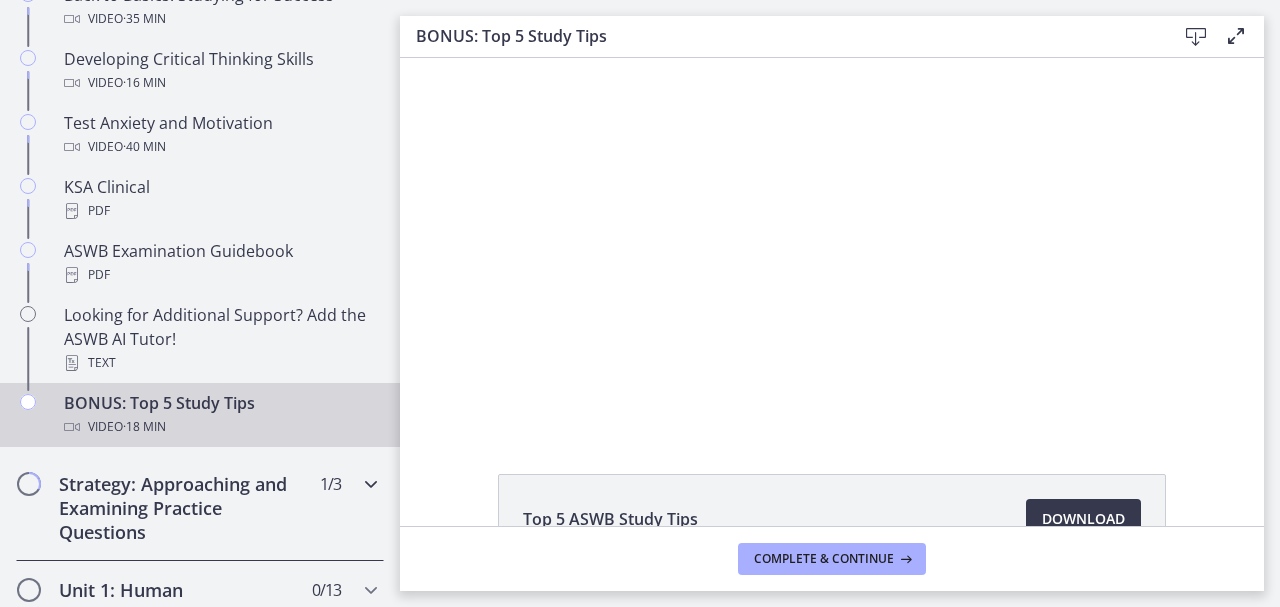click on "Strategy: Approaching and Examining Practice Questions
1  /  3
Completed" at bounding box center (200, 508) 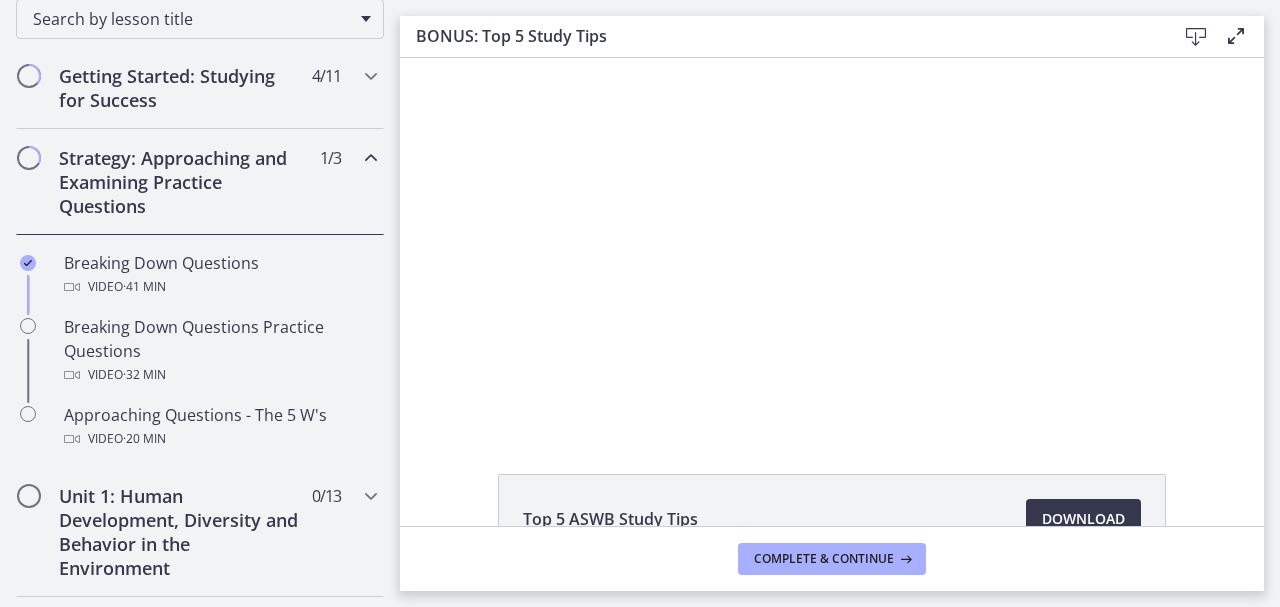 scroll, scrollTop: 333, scrollLeft: 0, axis: vertical 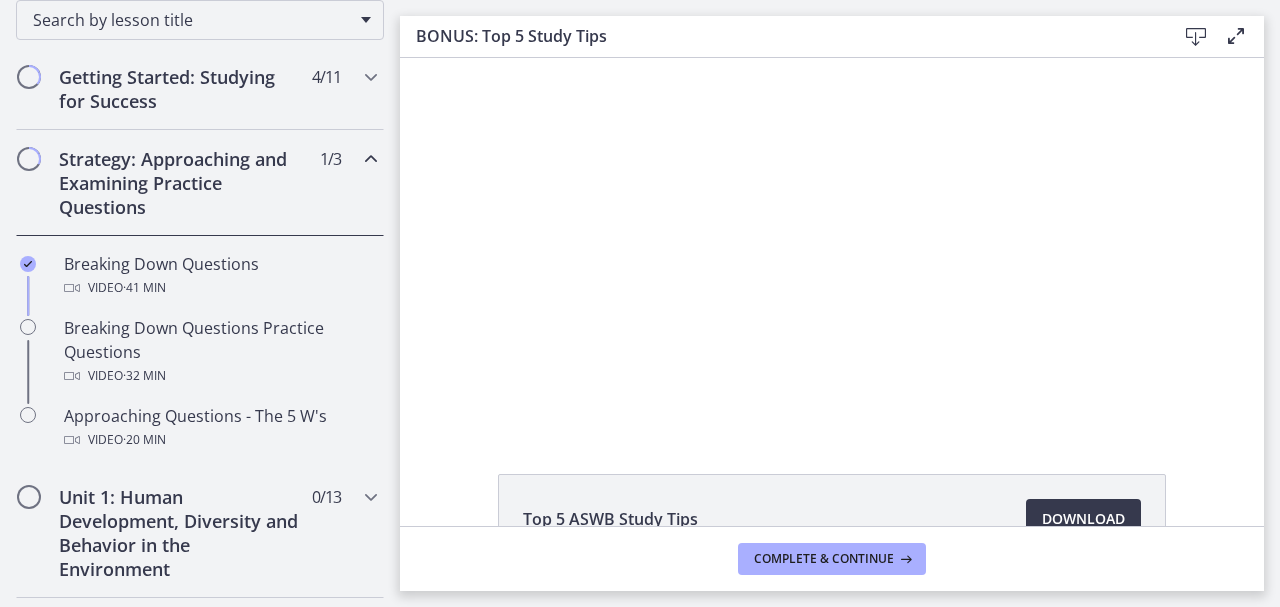 click on "Strategy: Approaching and Examining Practice Questions
1  /  3
Completed" at bounding box center (200, 183) 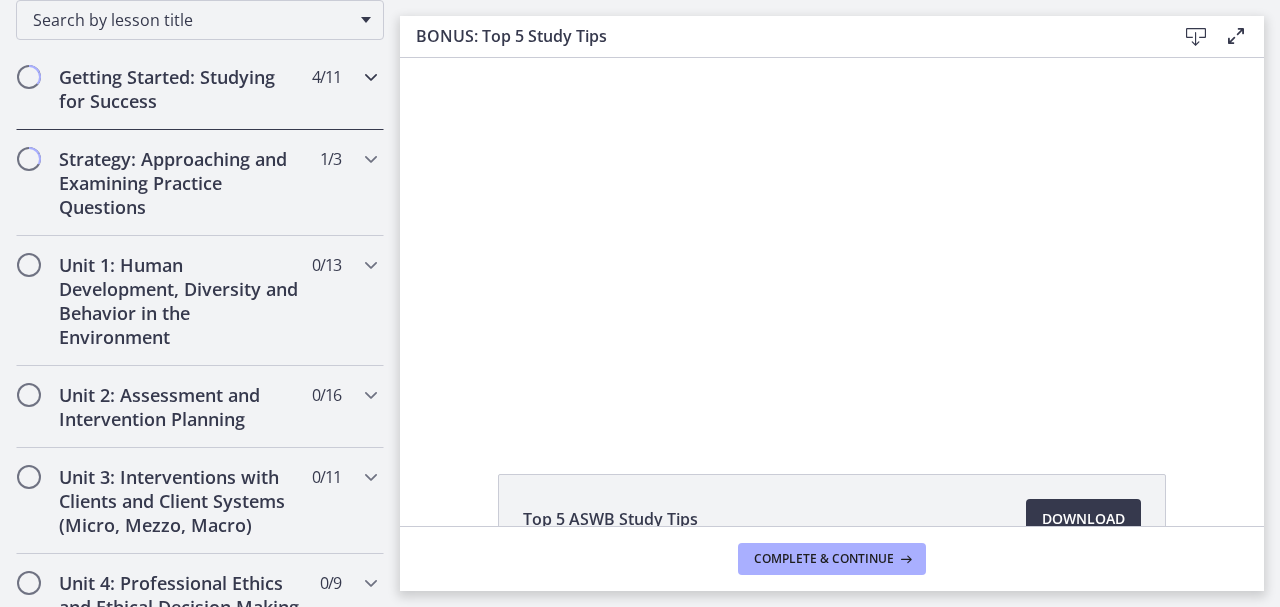 click on "Getting Started: Studying for Success
4  /  11
Completed" at bounding box center [200, 89] 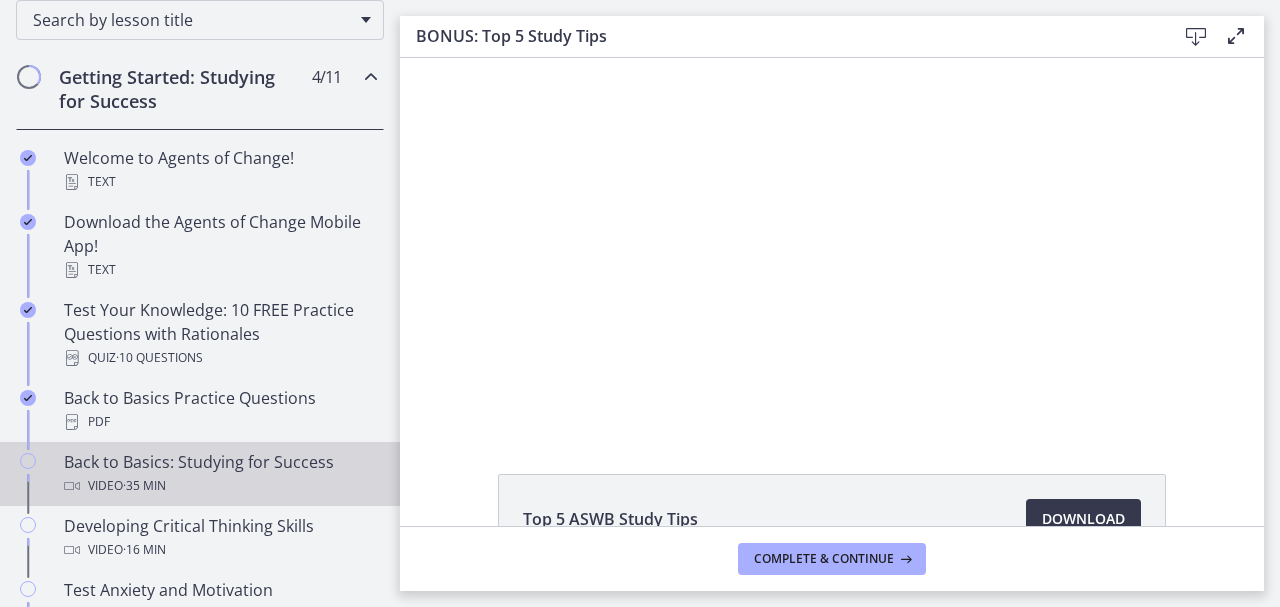 click on "Video
·  35 min" at bounding box center [220, 486] 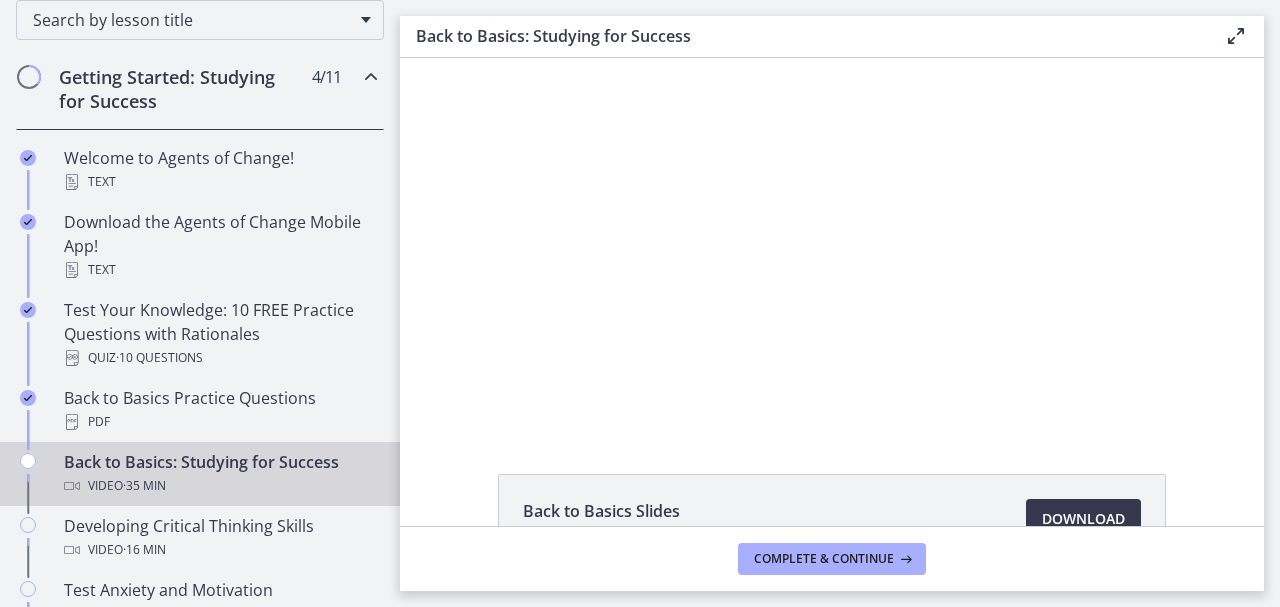 scroll, scrollTop: 0, scrollLeft: 0, axis: both 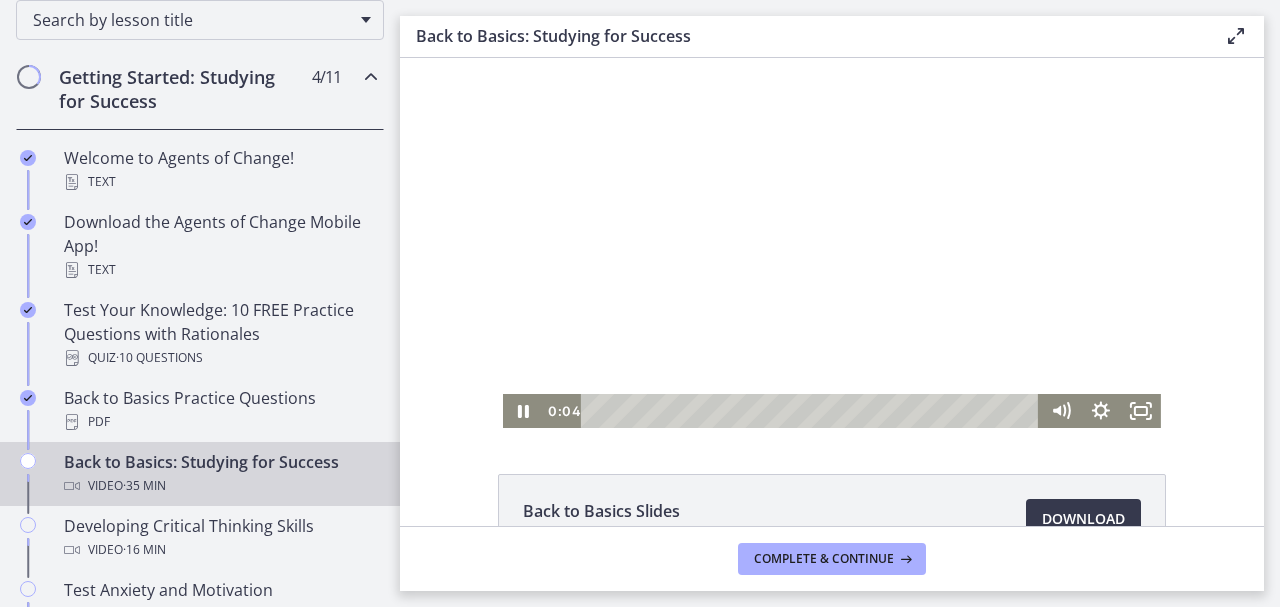 click at bounding box center (832, 243) 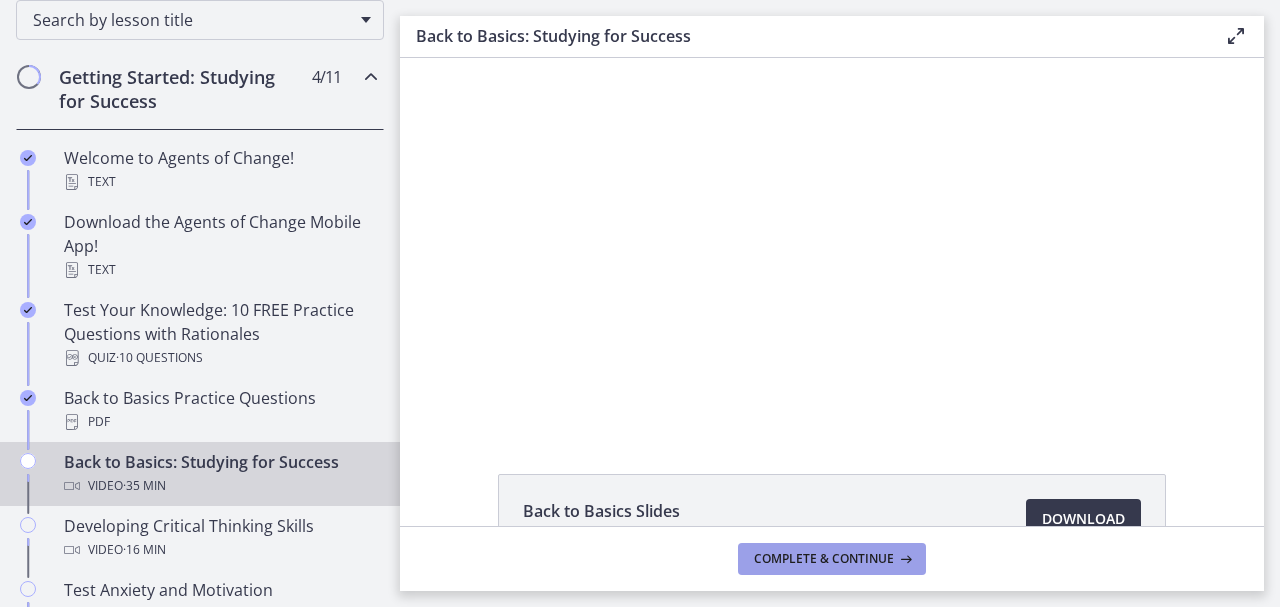 click on "Complete & continue" at bounding box center (824, 559) 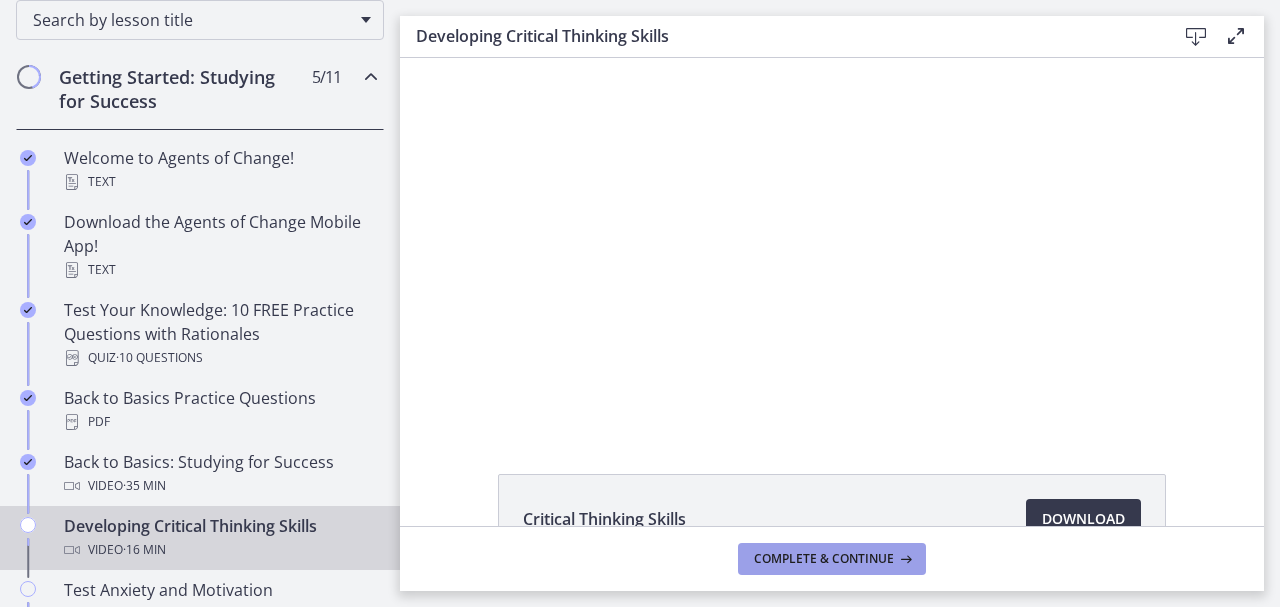 scroll, scrollTop: 0, scrollLeft: 0, axis: both 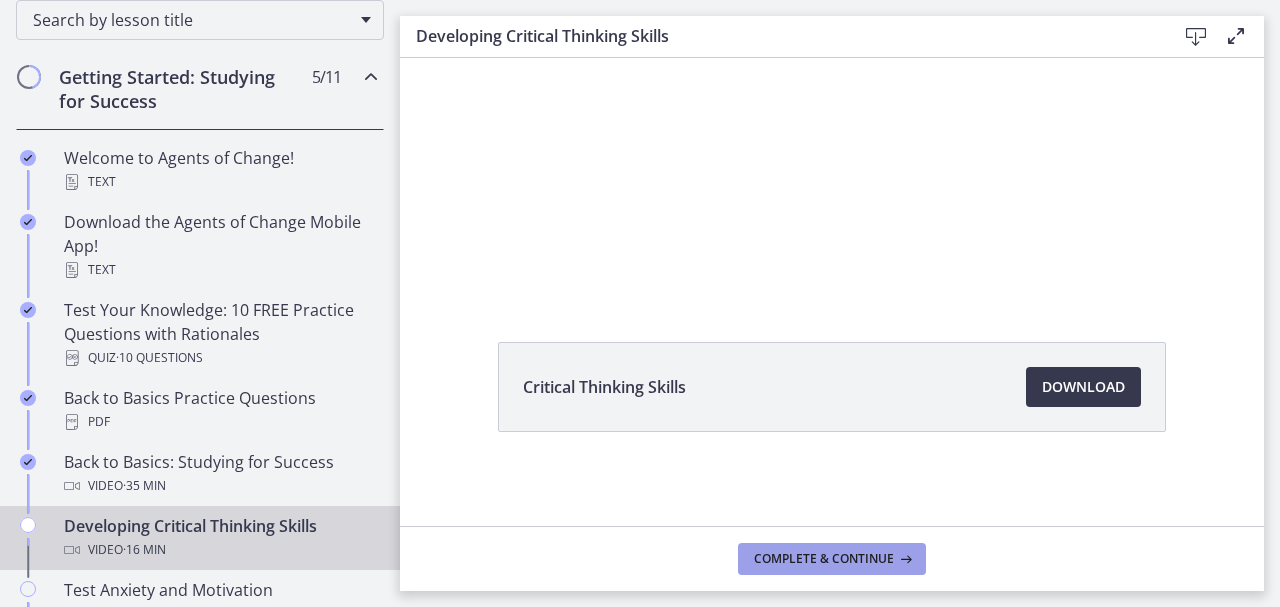 click on "Complete & continue" at bounding box center (824, 559) 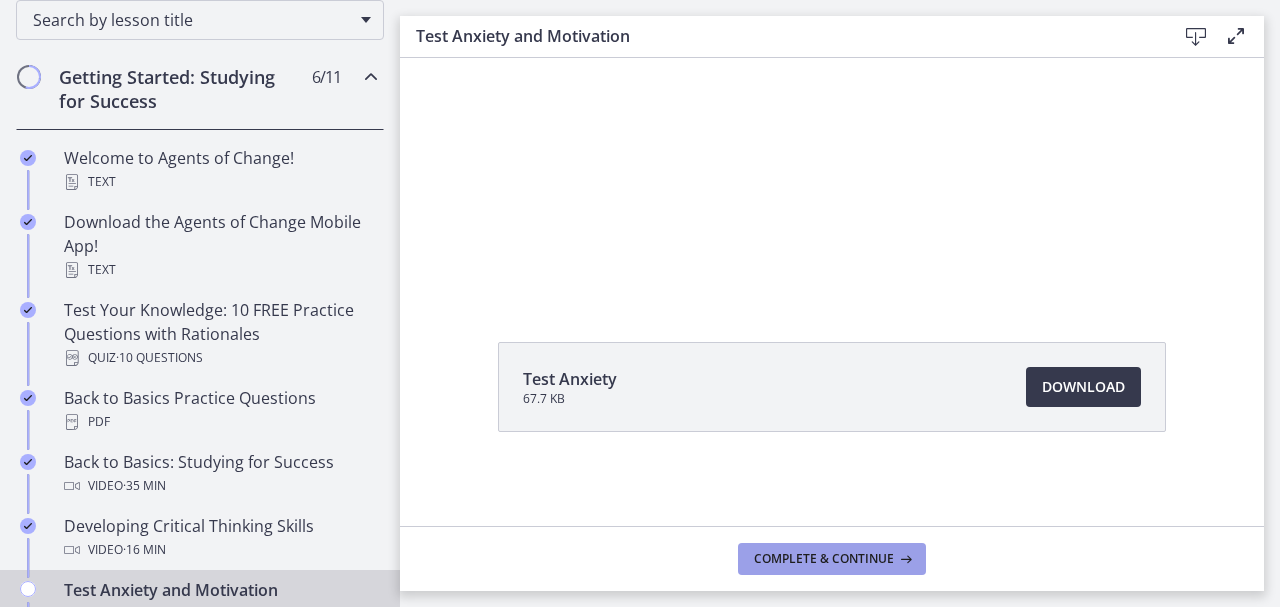 scroll, scrollTop: 0, scrollLeft: 0, axis: both 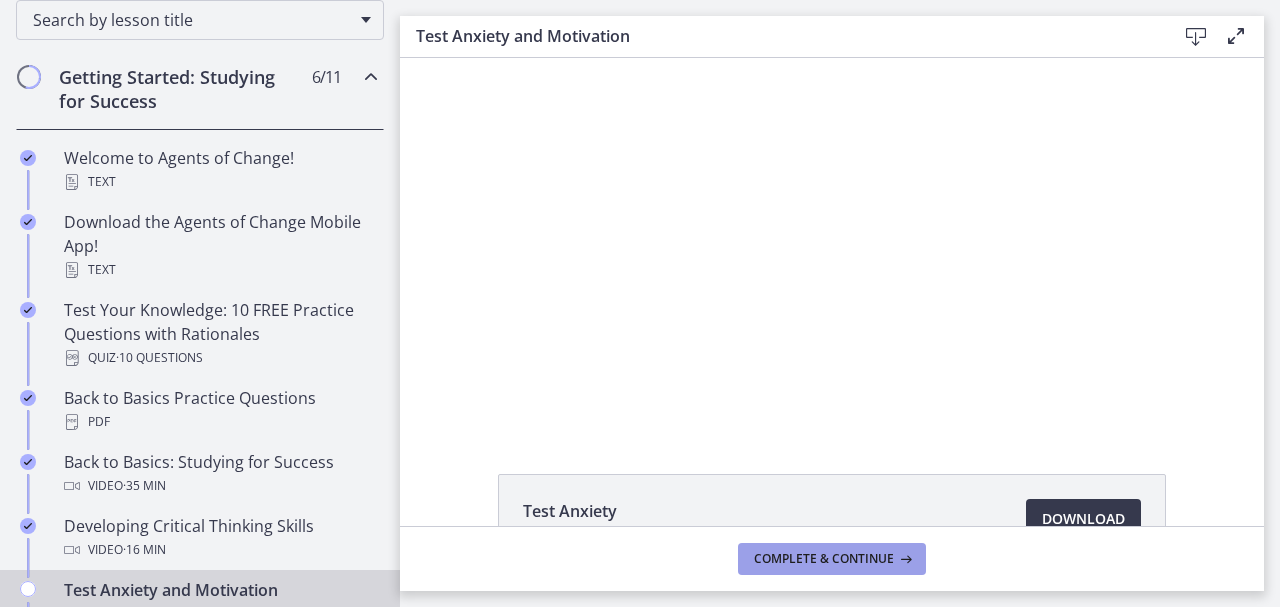 click on "Complete & continue" at bounding box center (824, 559) 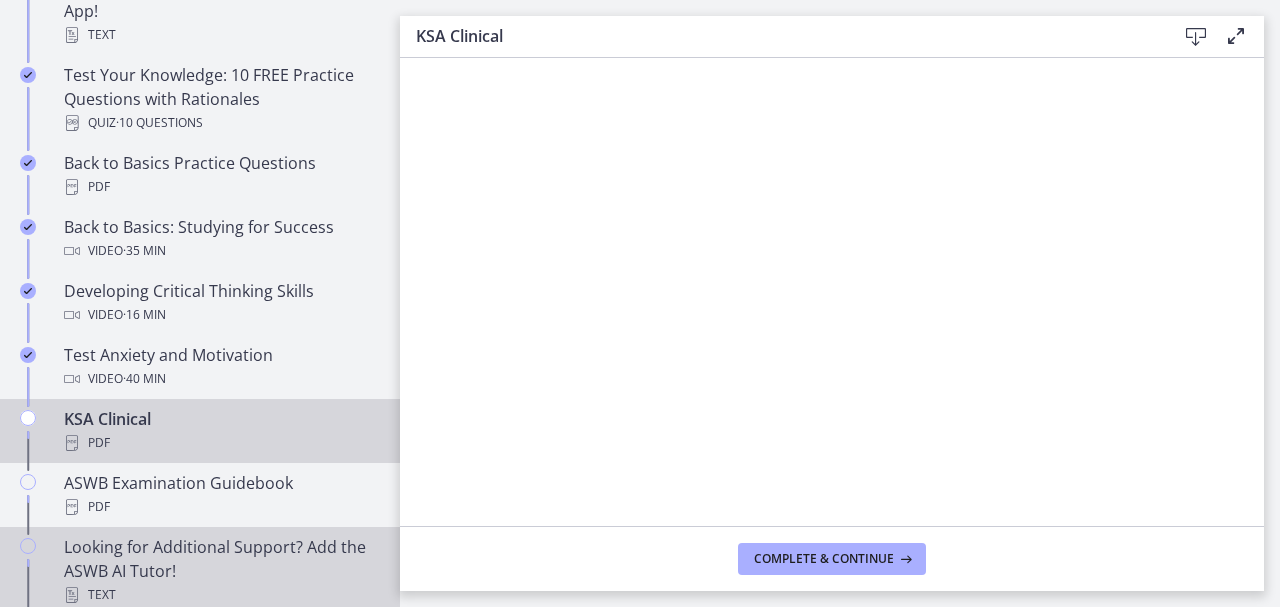 scroll, scrollTop: 600, scrollLeft: 0, axis: vertical 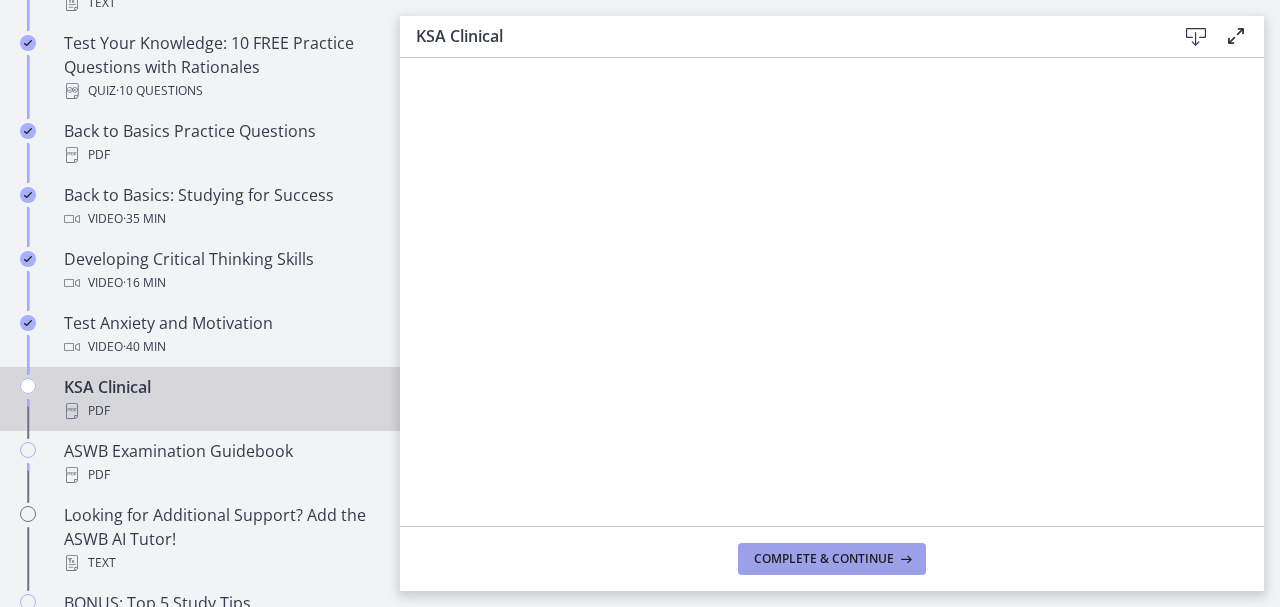 click on "Complete & continue" at bounding box center [824, 559] 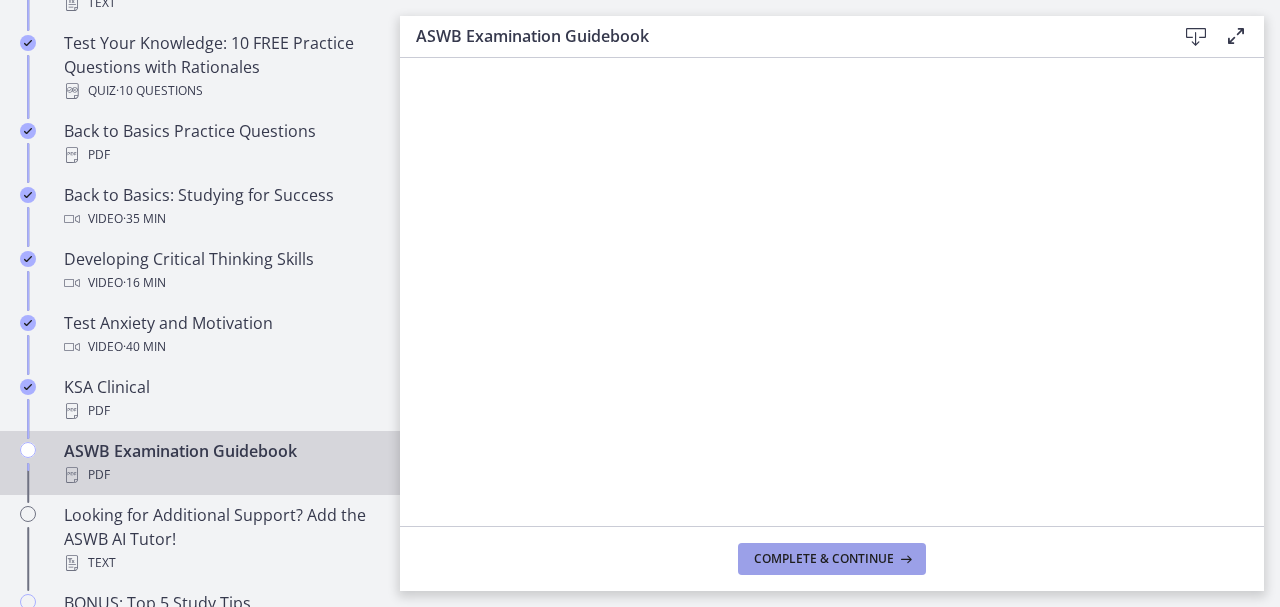 click on "Complete & continue" at bounding box center [824, 559] 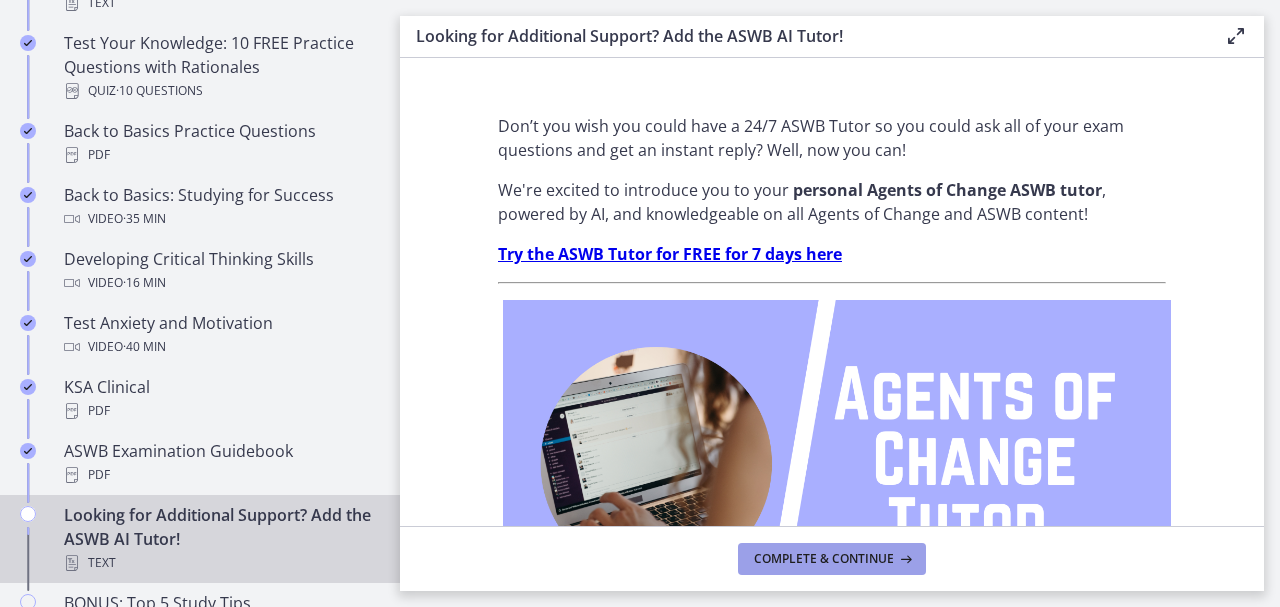 click on "Complete & continue" at bounding box center [824, 559] 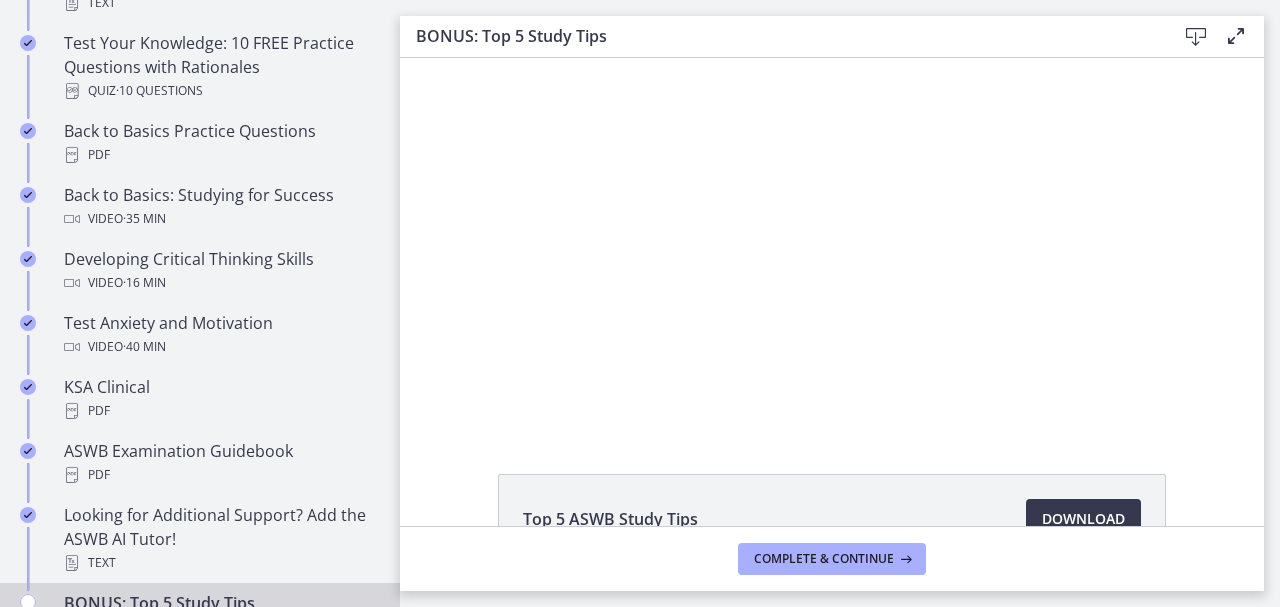 scroll, scrollTop: 0, scrollLeft: 0, axis: both 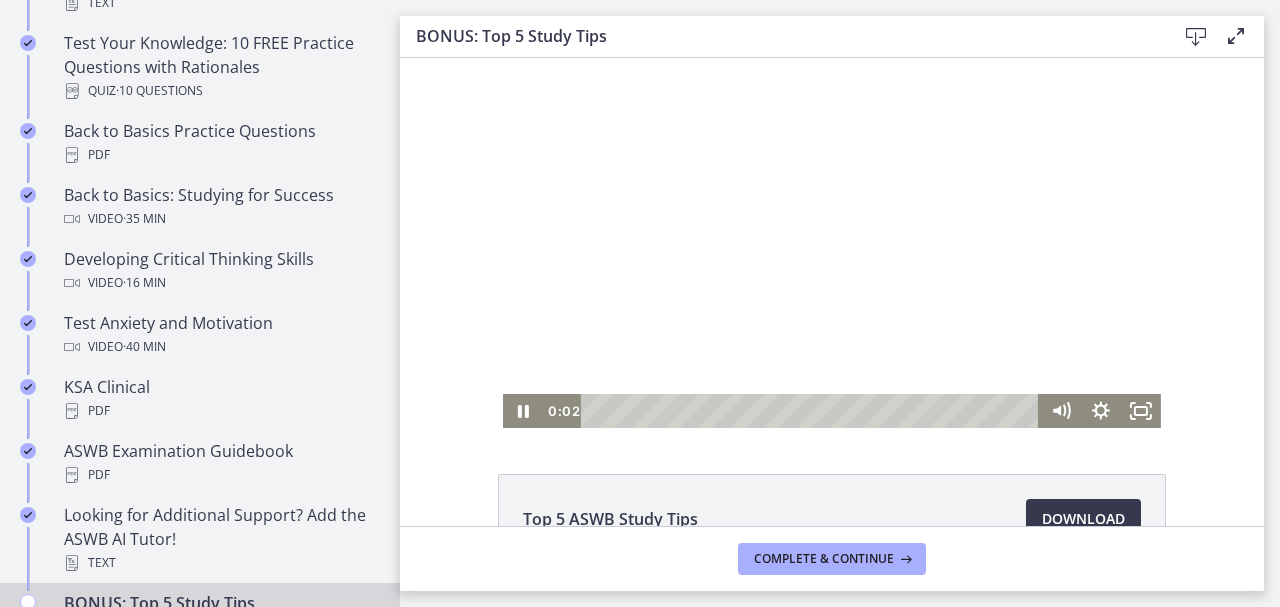 click at bounding box center (832, 243) 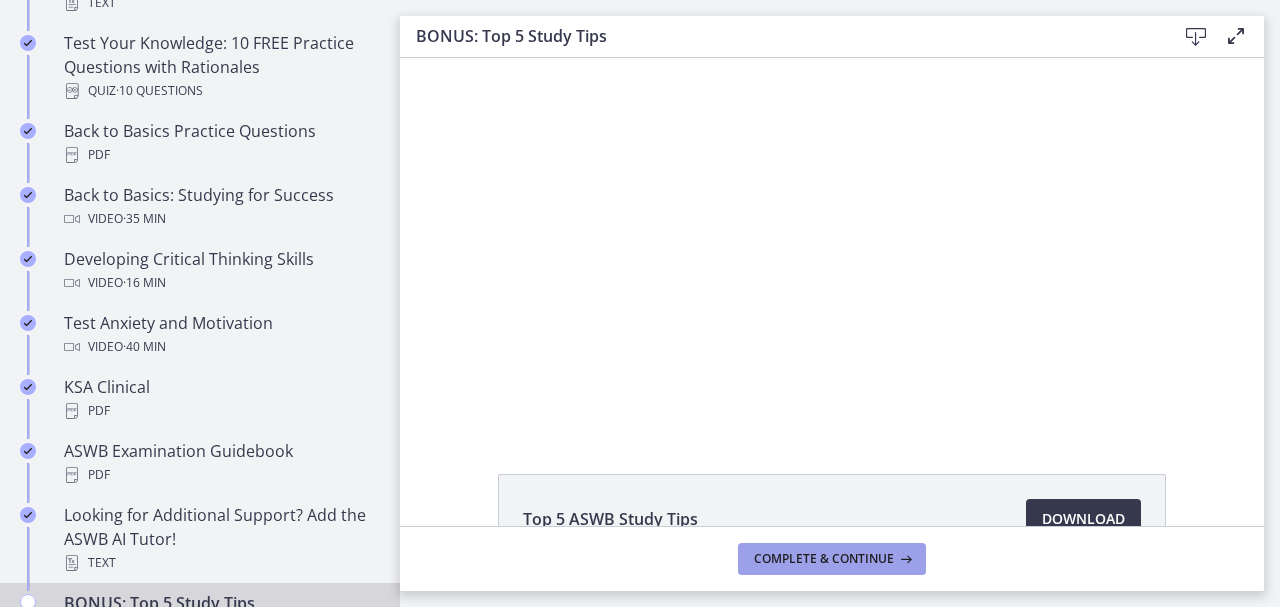 click on "Complete & continue" at bounding box center [832, 559] 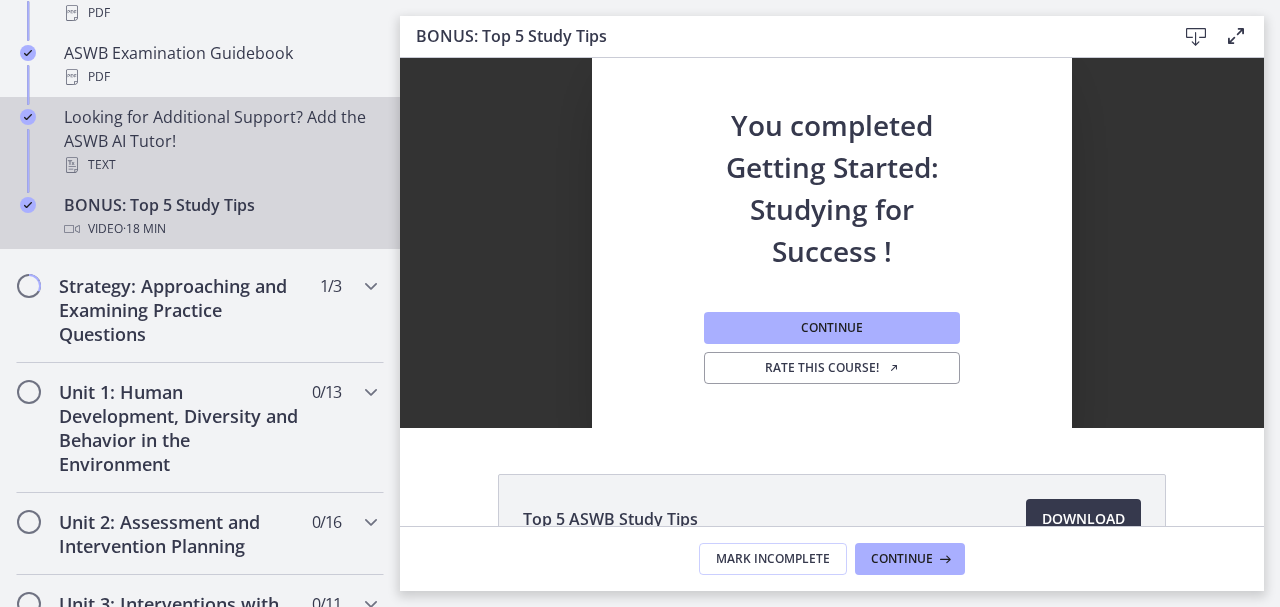scroll, scrollTop: 1000, scrollLeft: 0, axis: vertical 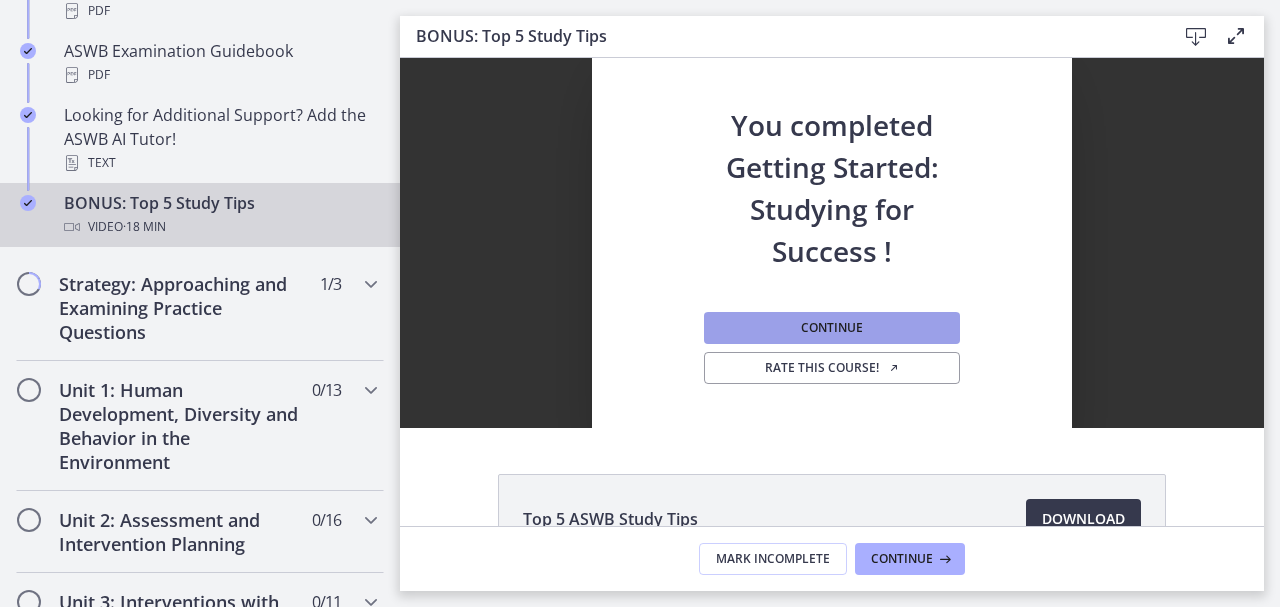 click on "Continue" at bounding box center [832, 328] 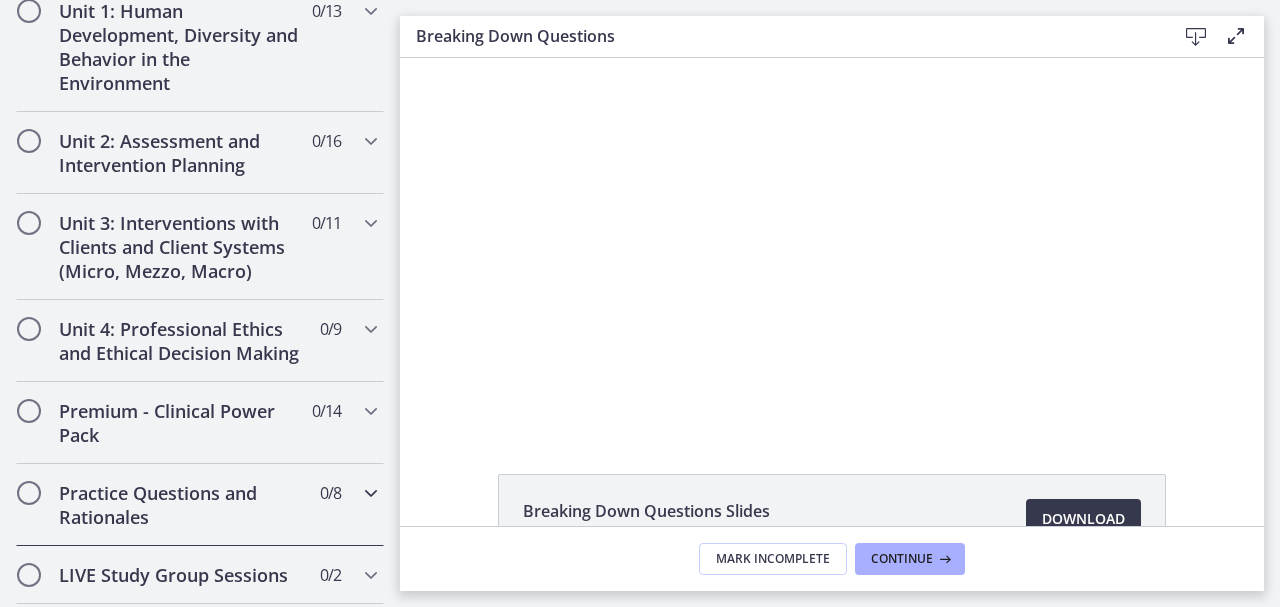 scroll, scrollTop: 996, scrollLeft: 0, axis: vertical 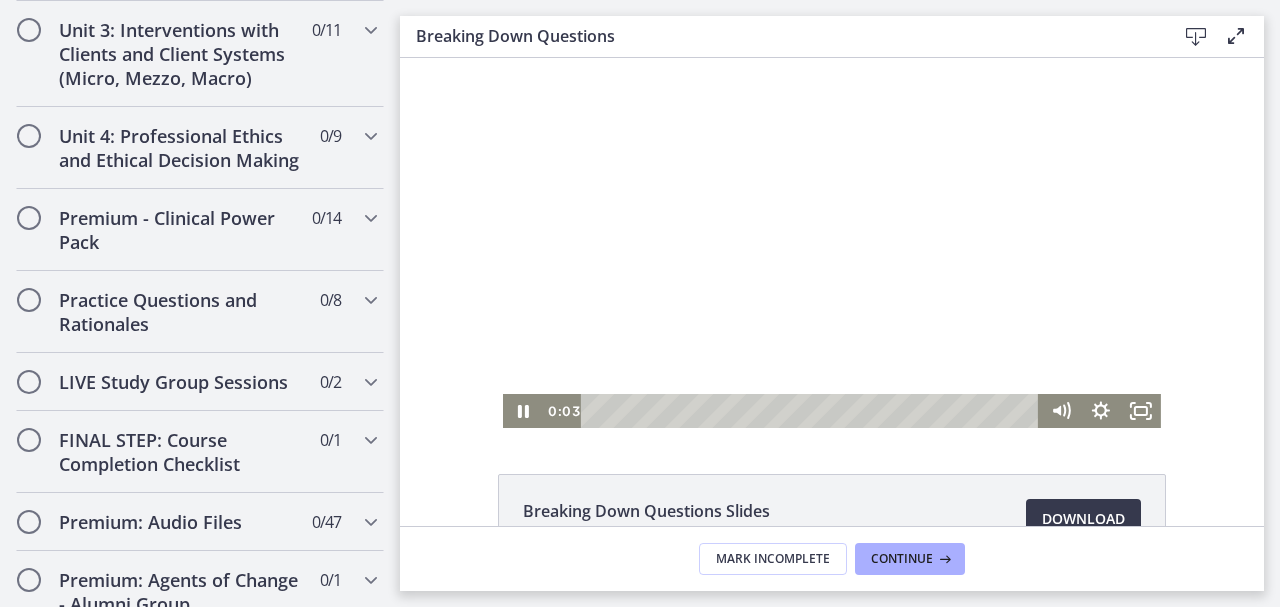 click at bounding box center [832, 243] 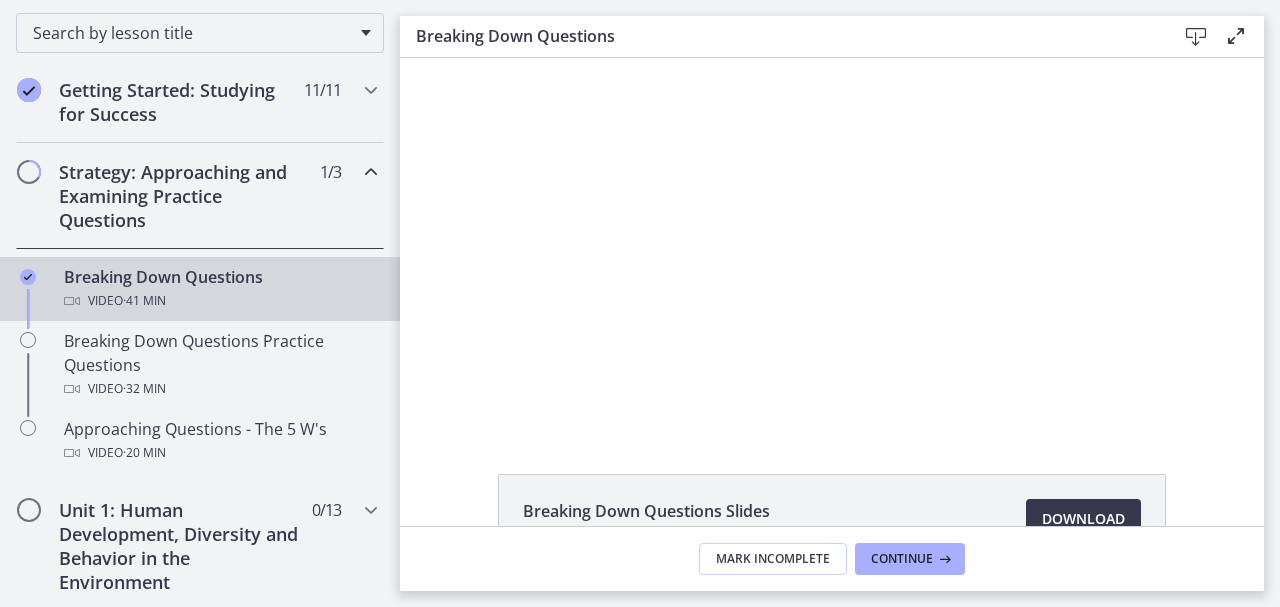scroll, scrollTop: 278, scrollLeft: 0, axis: vertical 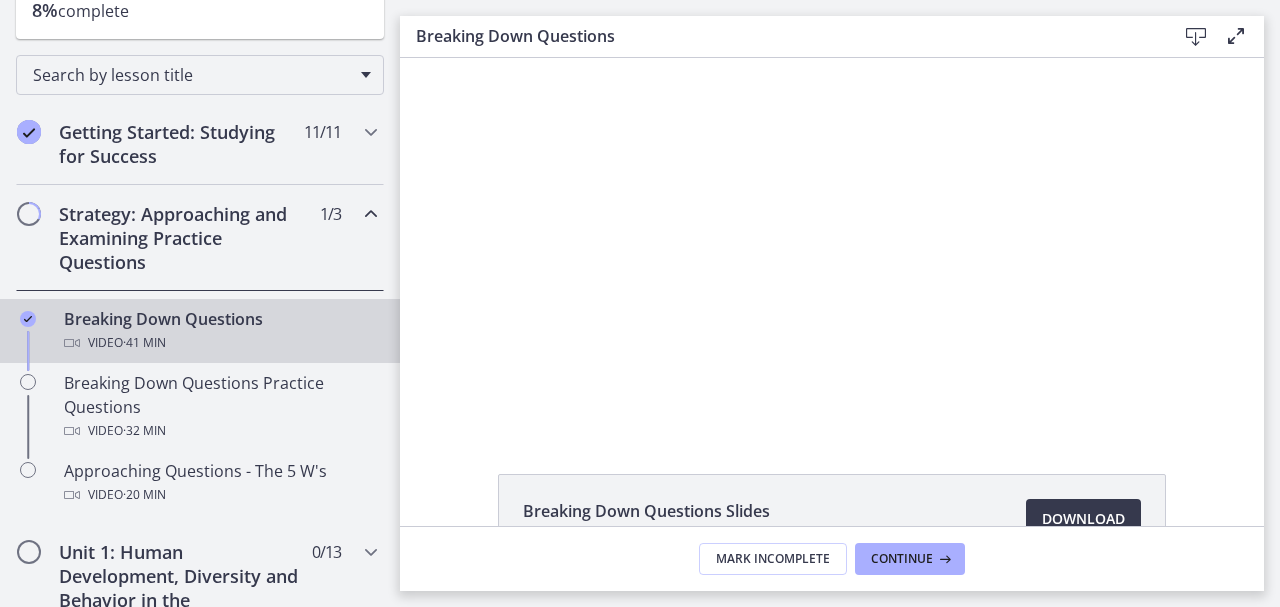 click on "Strategy: Approaching and Examining Practice Questions
1  /  3
Completed" at bounding box center [200, 238] 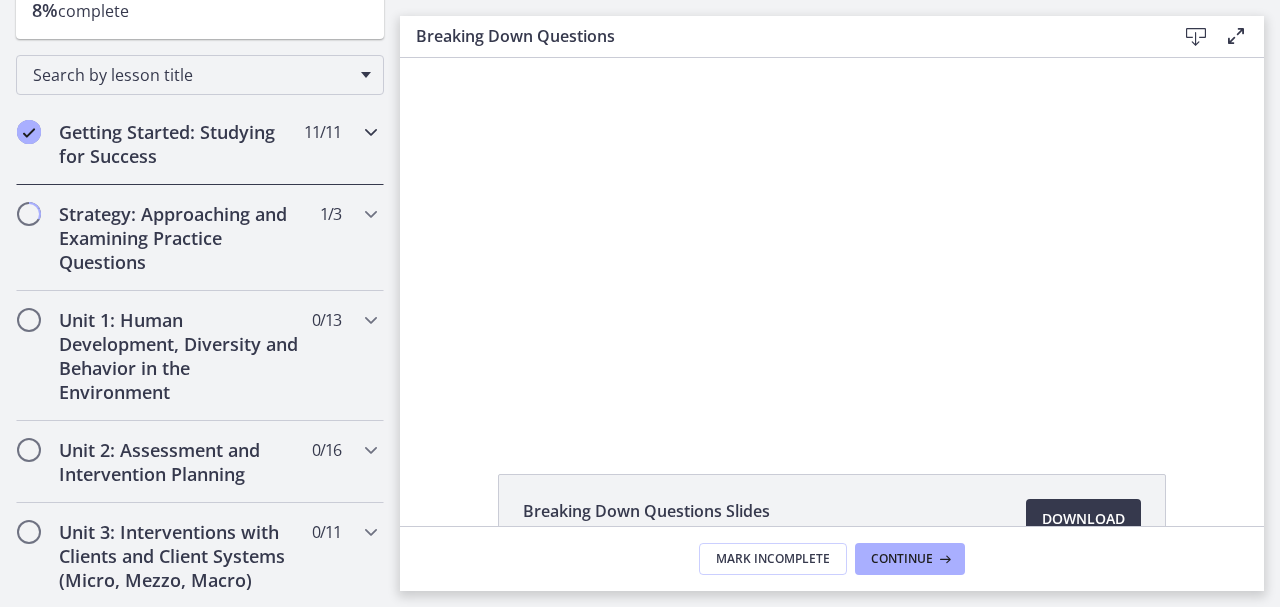 click at bounding box center [371, 132] 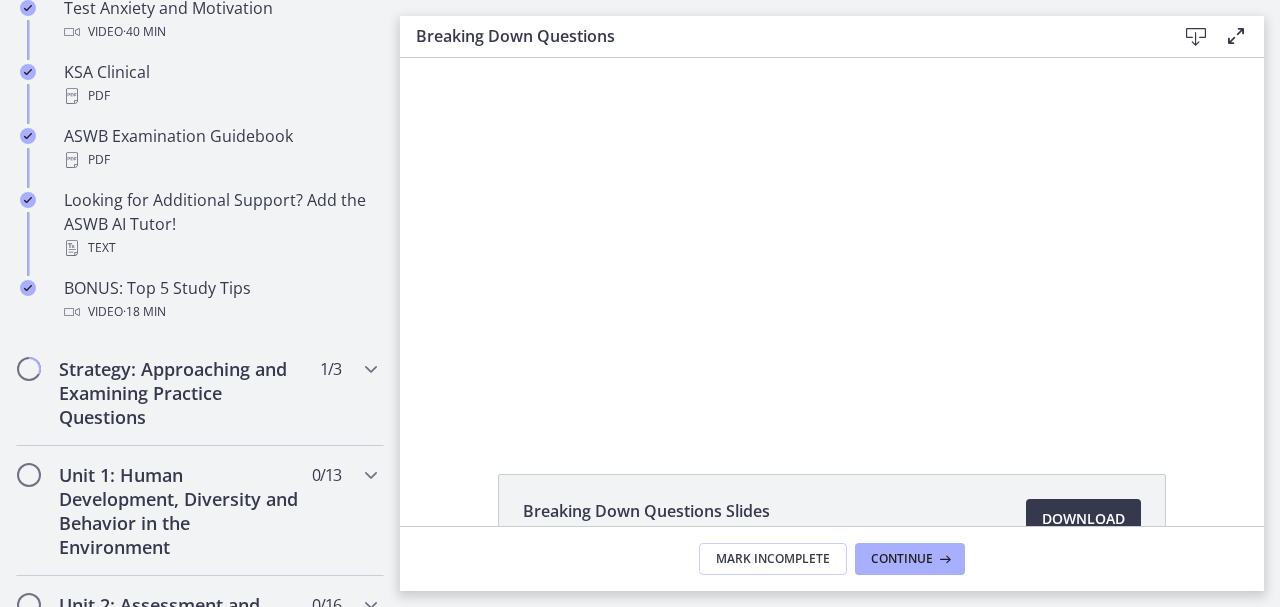 scroll, scrollTop: 1012, scrollLeft: 0, axis: vertical 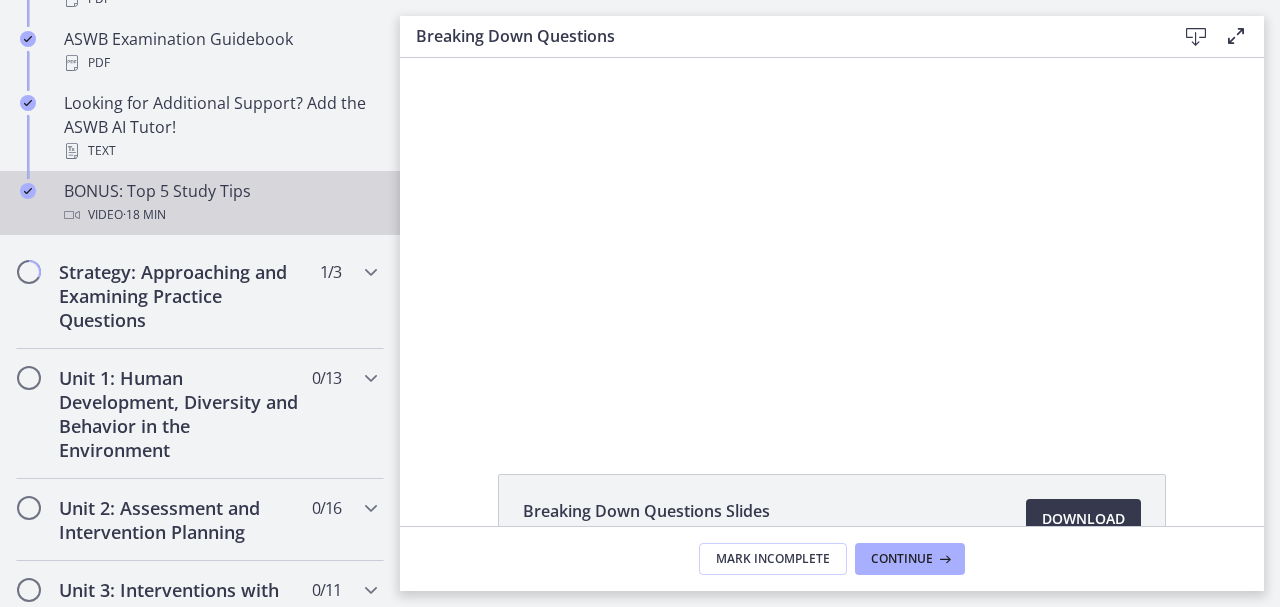 click on "BONUS: Top 5 Study Tips
Video
·  18 min" at bounding box center (200, 203) 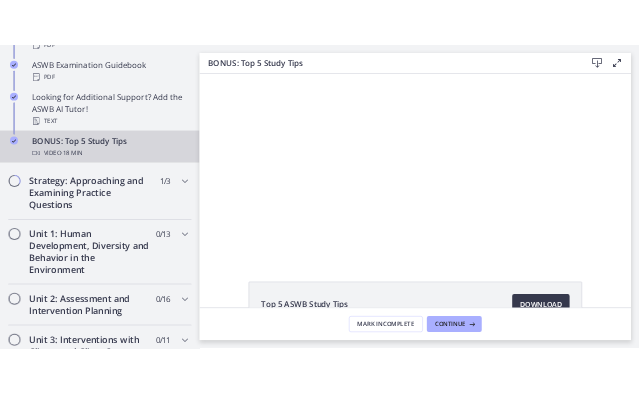 scroll, scrollTop: 0, scrollLeft: 0, axis: both 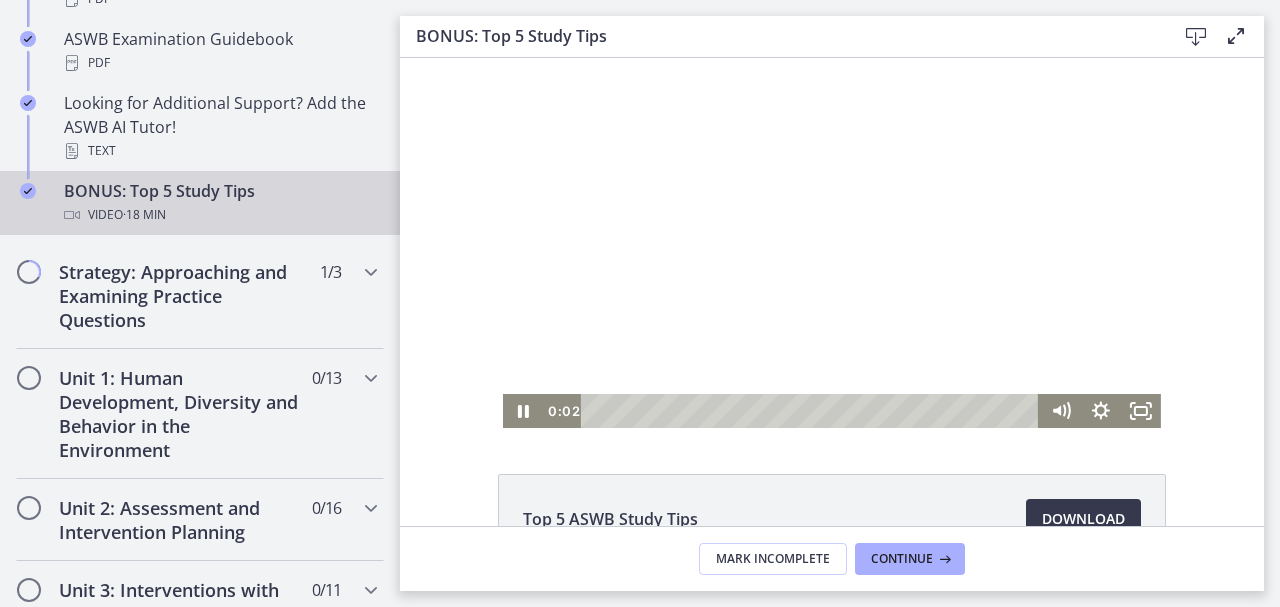 click at bounding box center (832, 243) 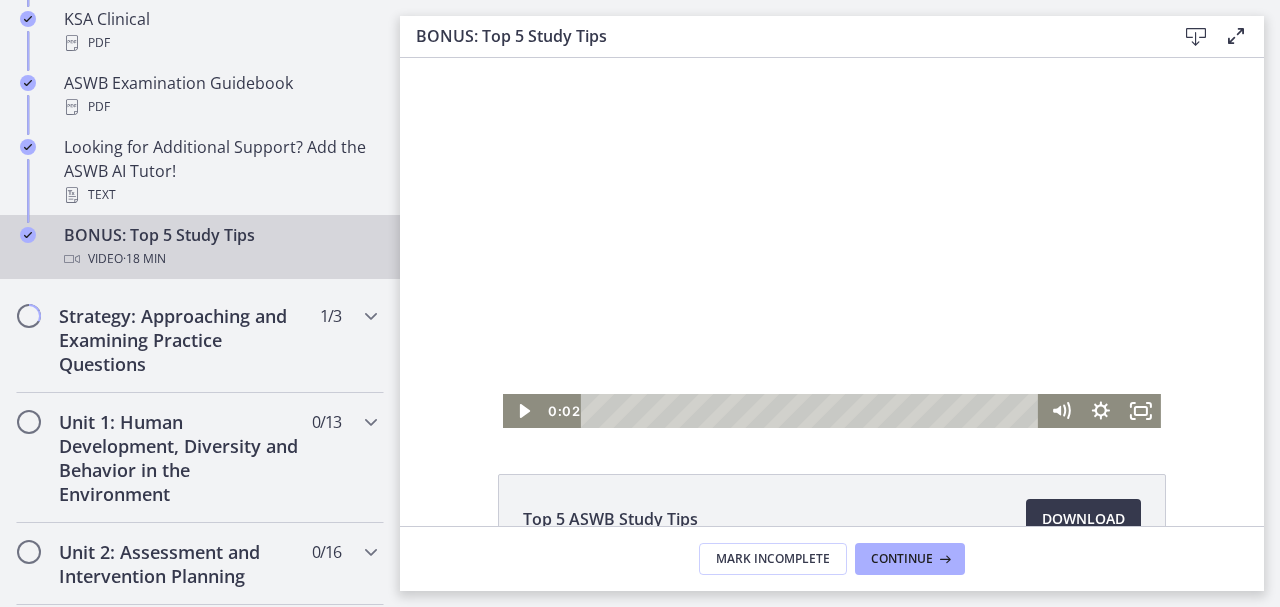scroll, scrollTop: 945, scrollLeft: 0, axis: vertical 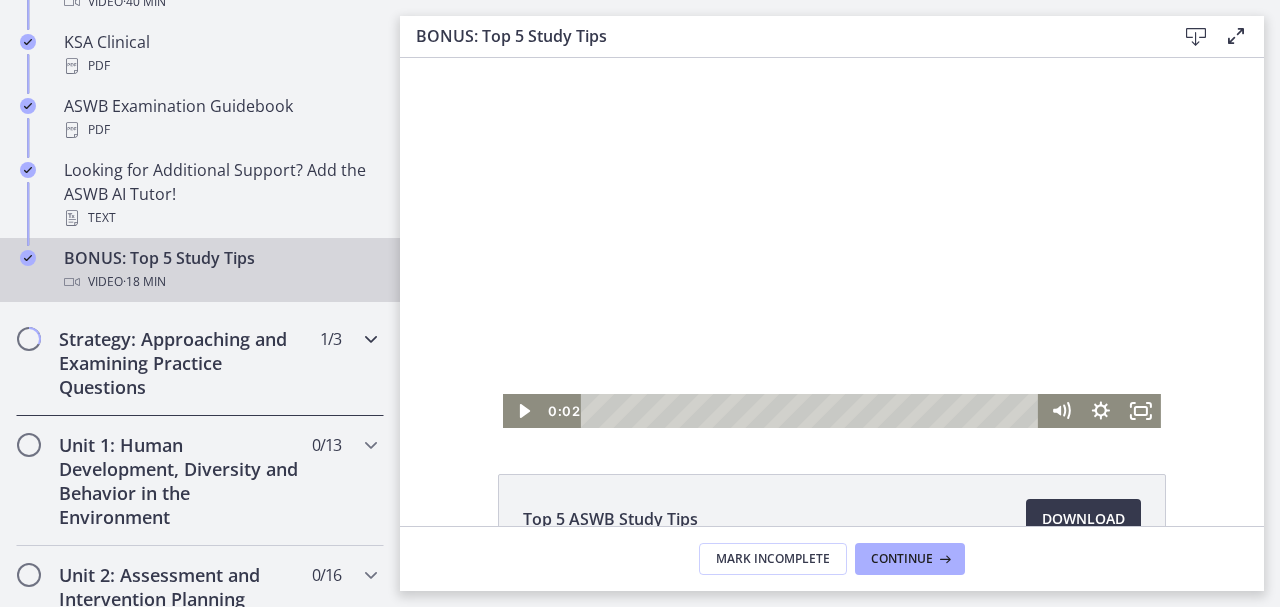 click on "Strategy: Approaching and Examining Practice Questions
1  /  3
Completed" at bounding box center [200, 363] 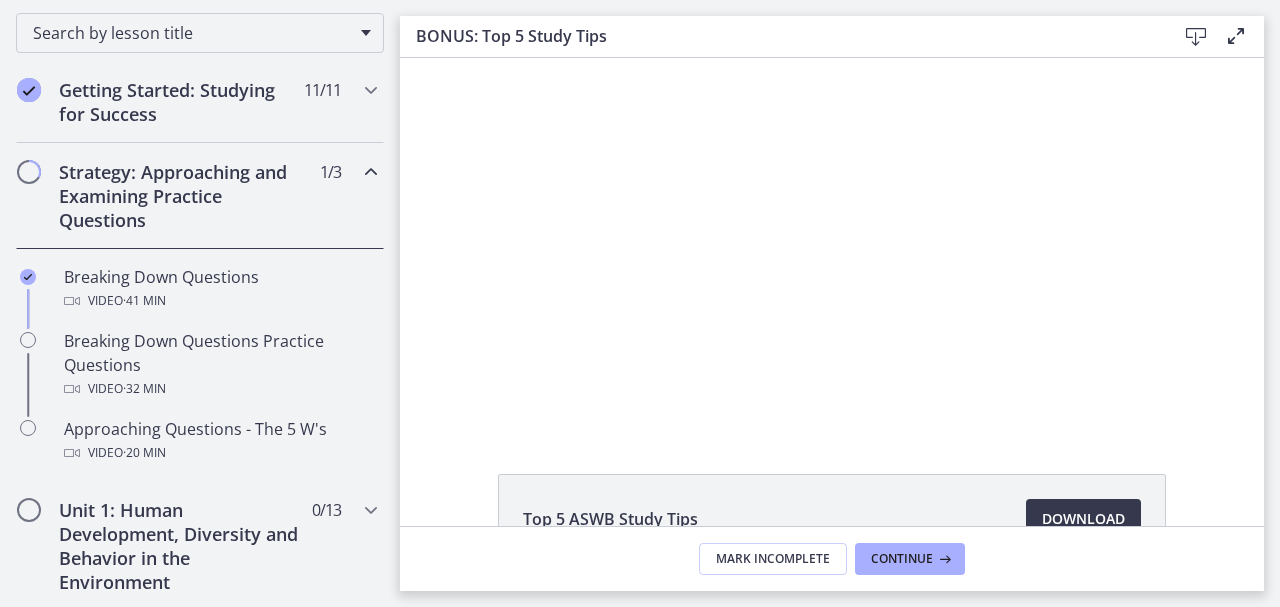 scroll, scrollTop: 254, scrollLeft: 0, axis: vertical 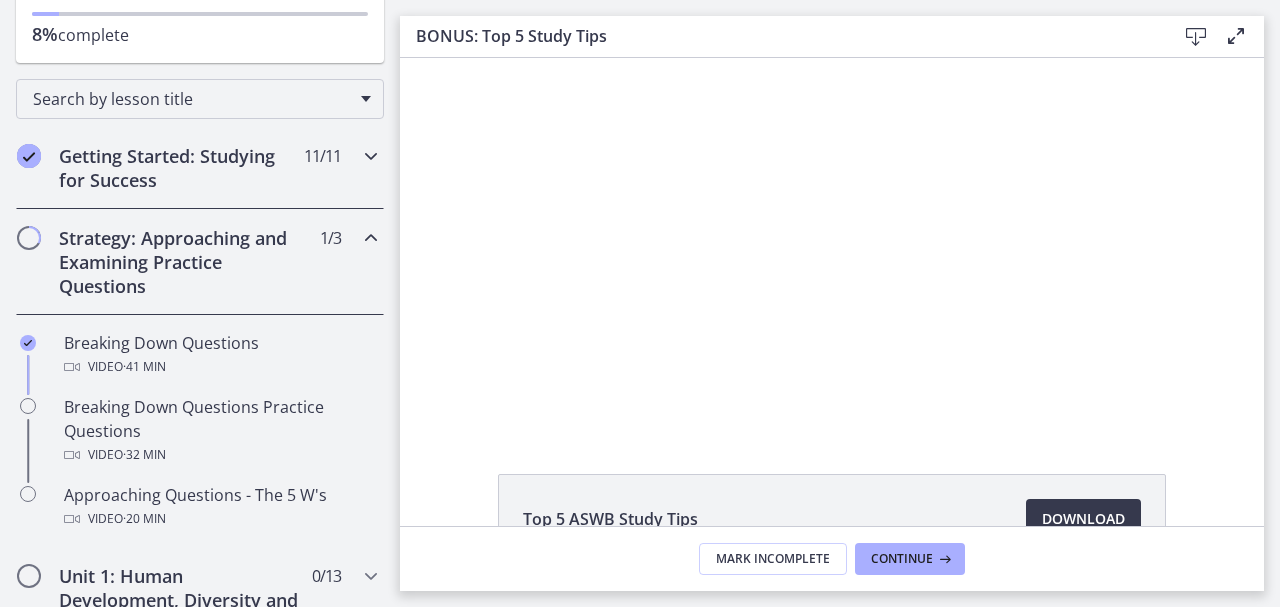 click on "Getting Started: Studying for Success" at bounding box center [181, 168] 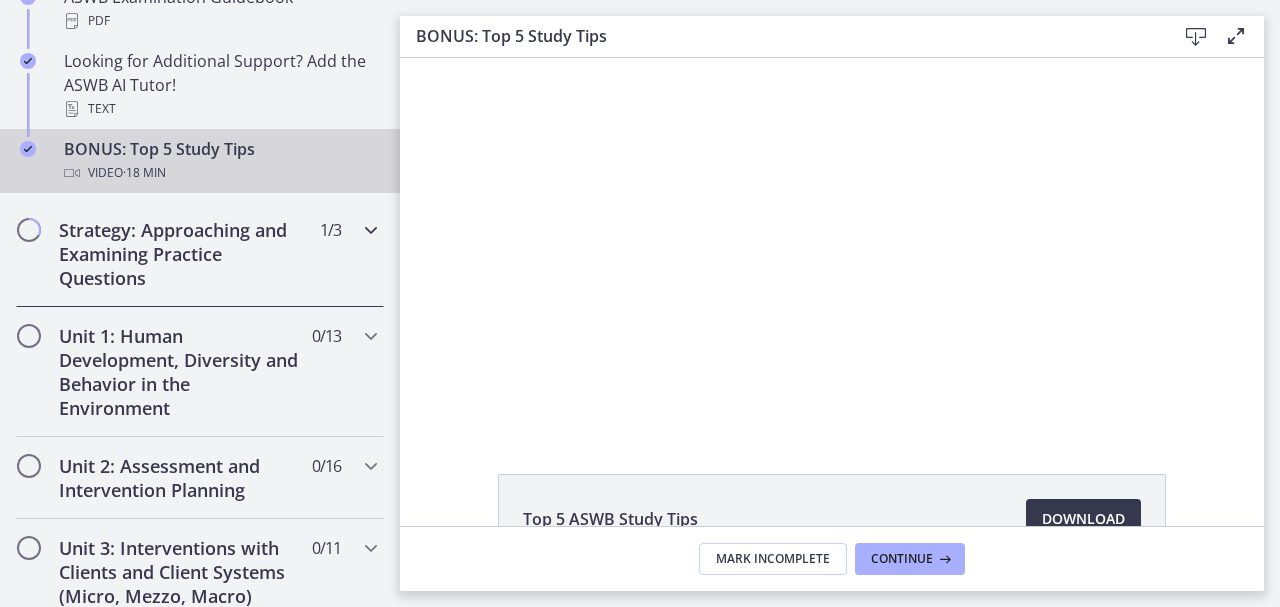 click on "Strategy: Approaching and Examining Practice Questions
1  /  3
Completed" at bounding box center [200, 254] 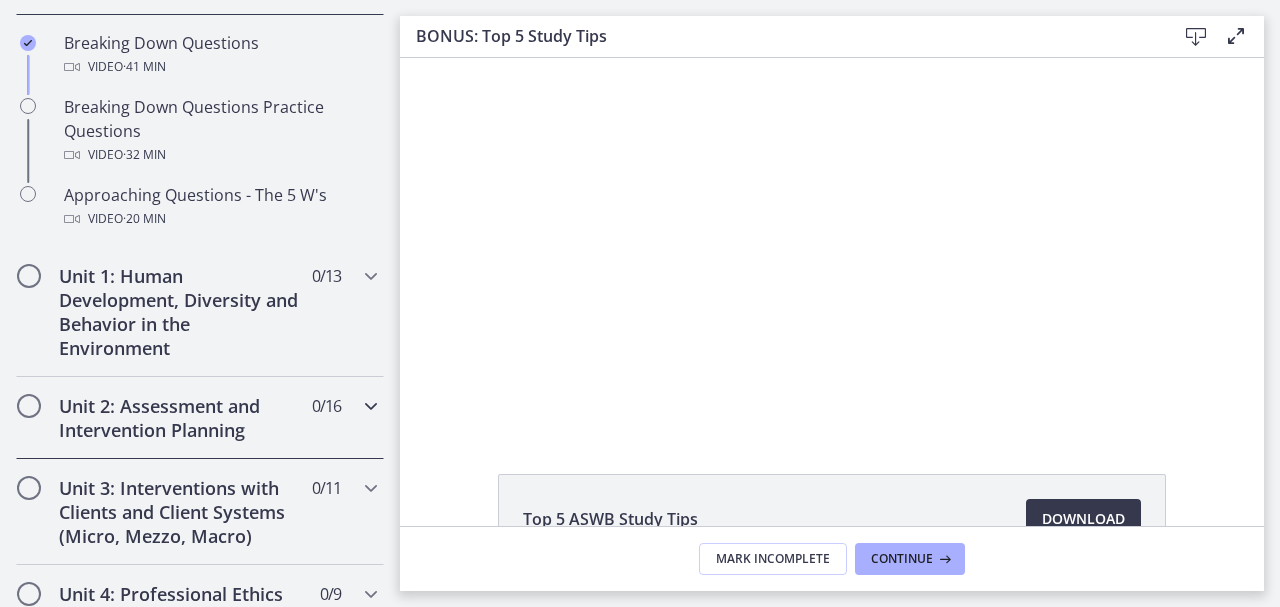 scroll, scrollTop: 384, scrollLeft: 0, axis: vertical 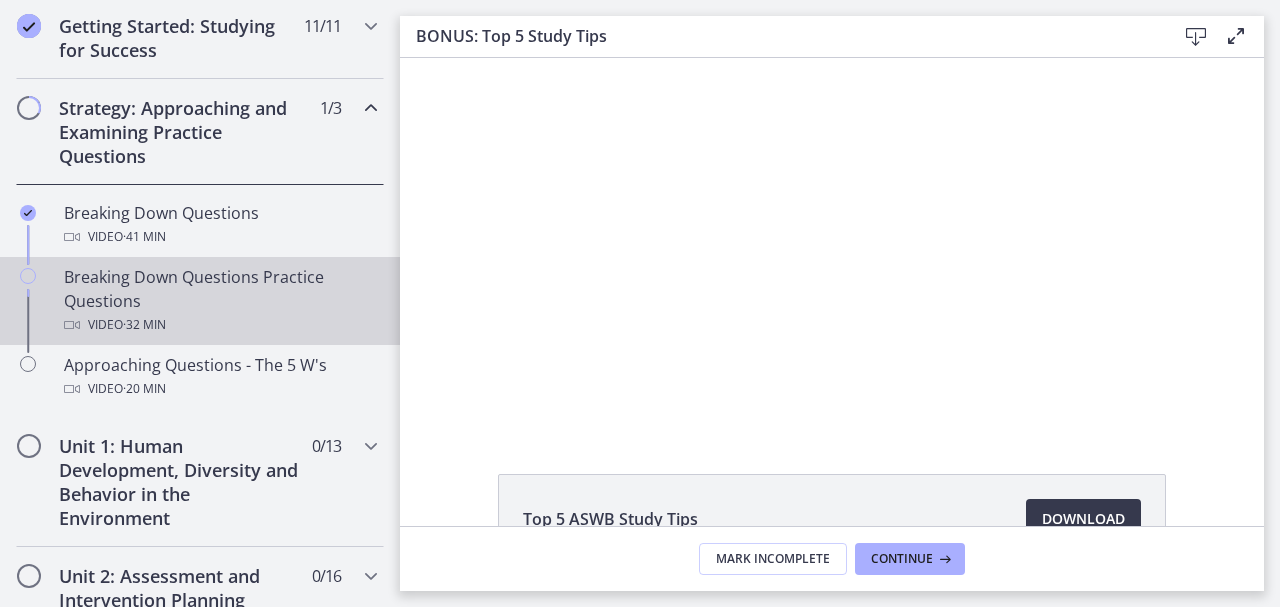 click on "Video
·  32 min" at bounding box center (220, 325) 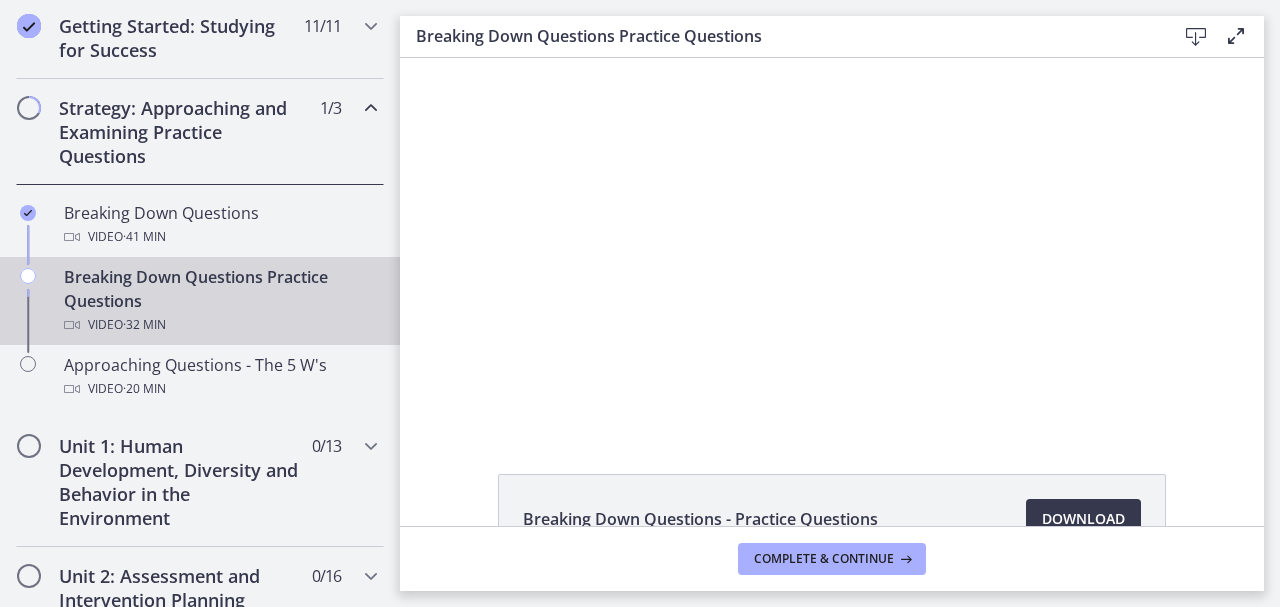 scroll, scrollTop: 0, scrollLeft: 0, axis: both 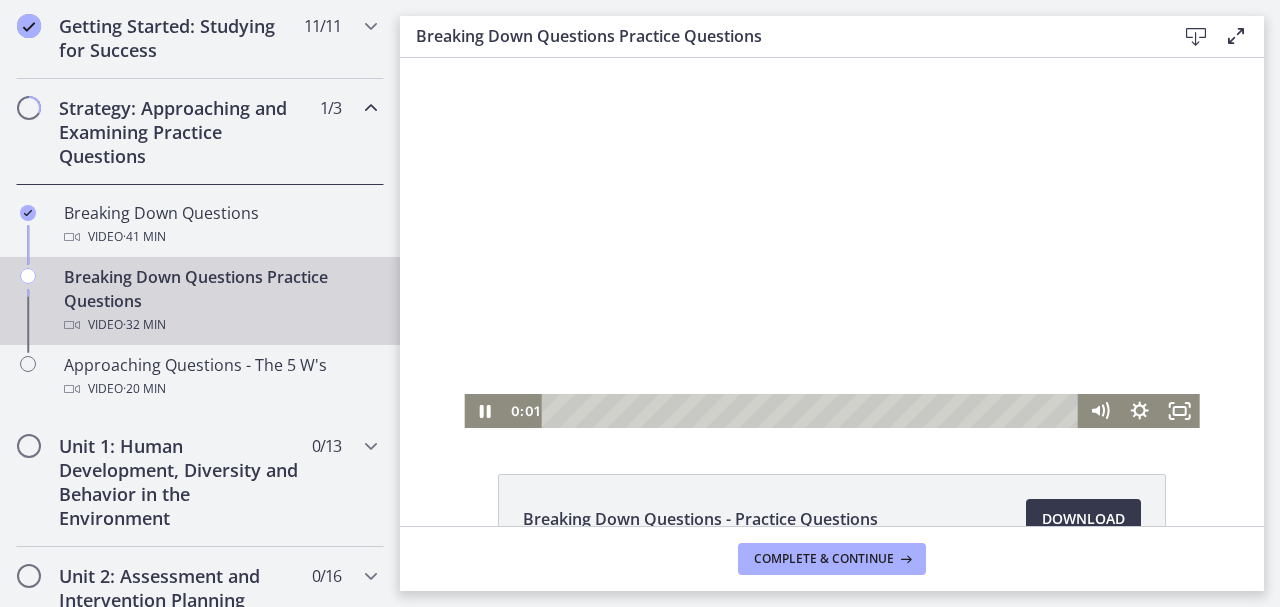 click at bounding box center (831, 243) 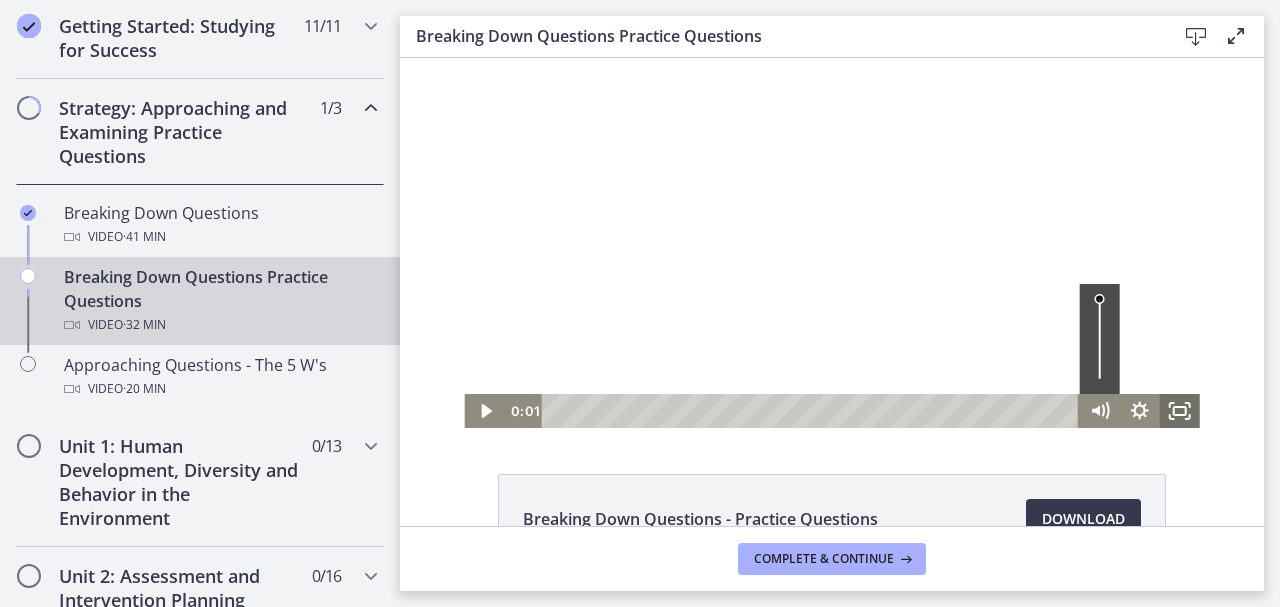 click 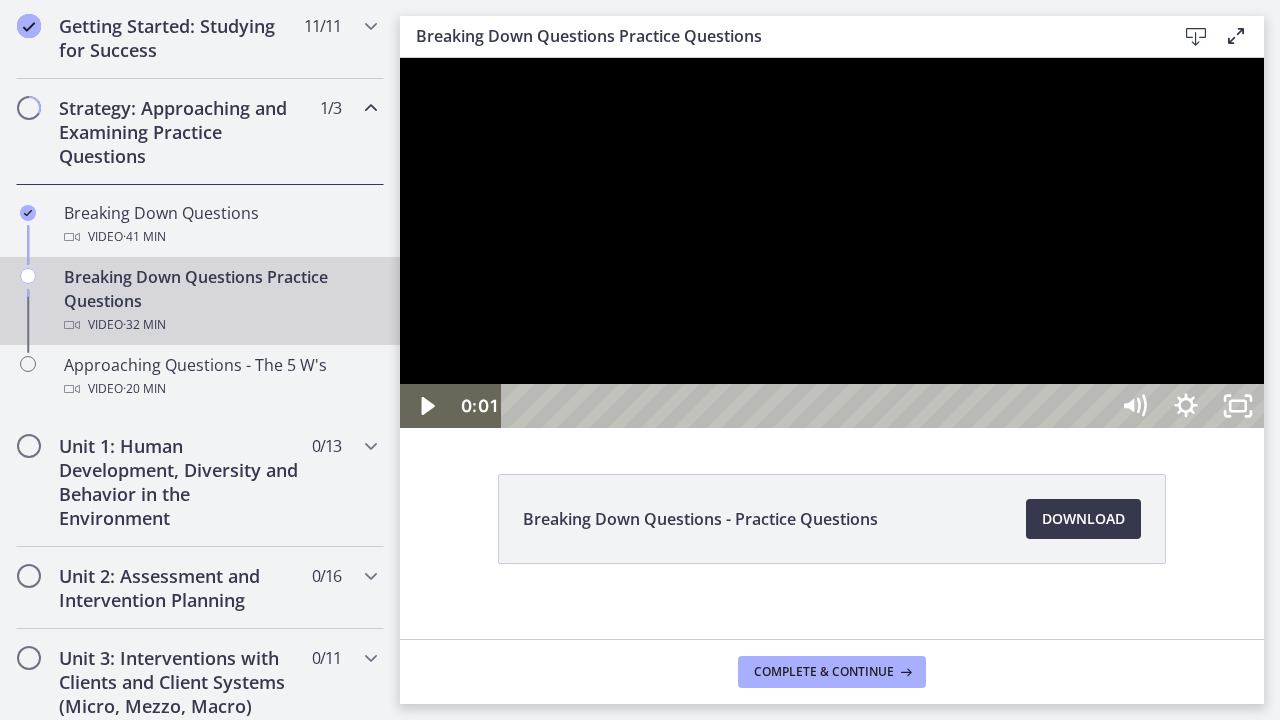 click at bounding box center [832, 243] 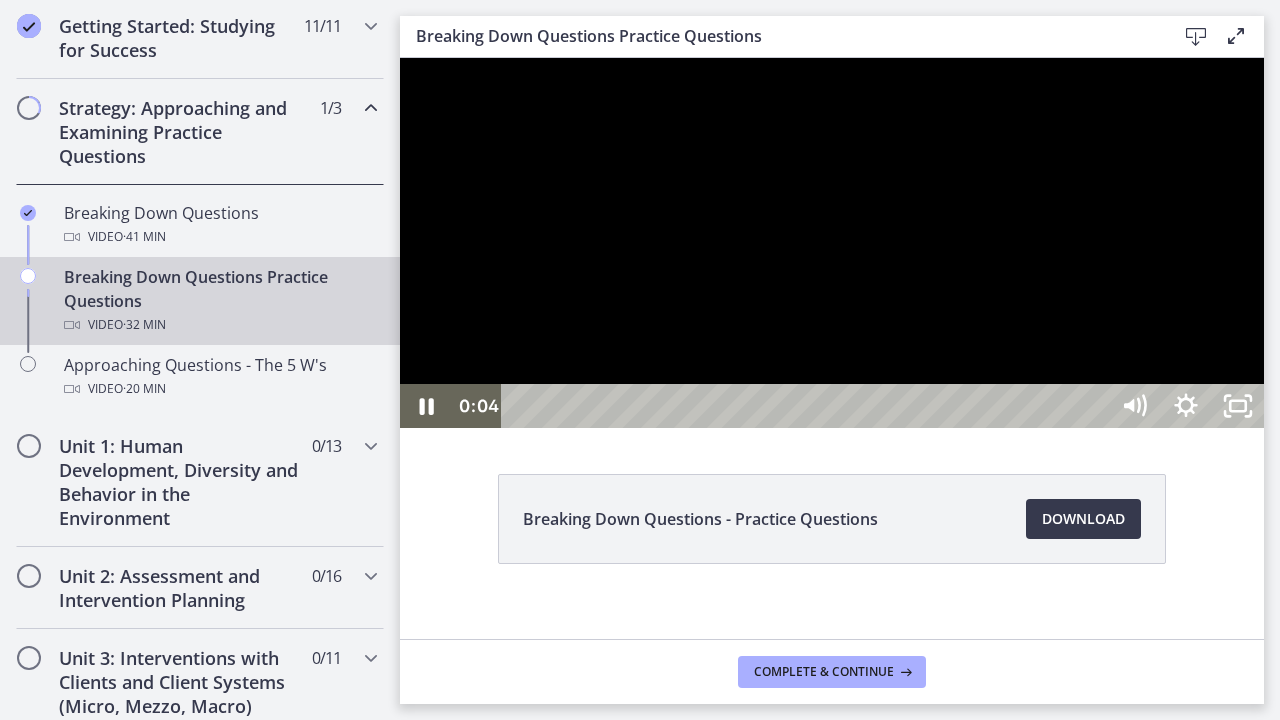 type 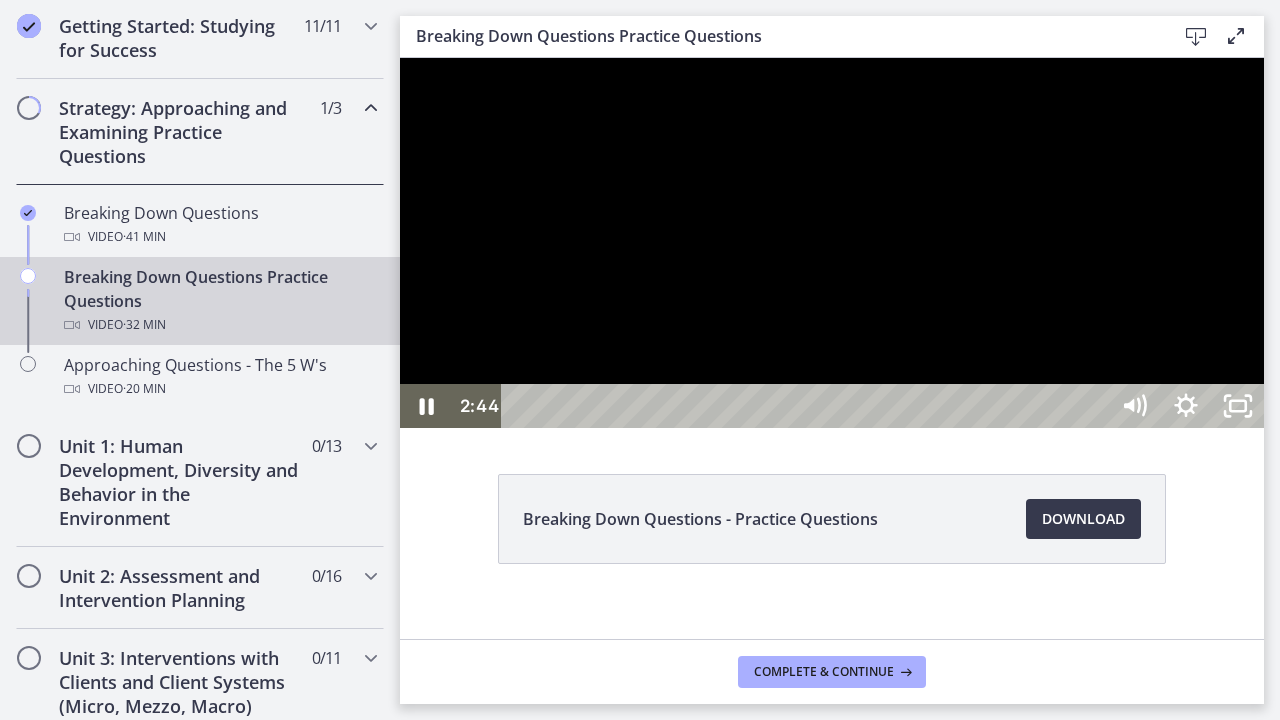 click at bounding box center (832, 243) 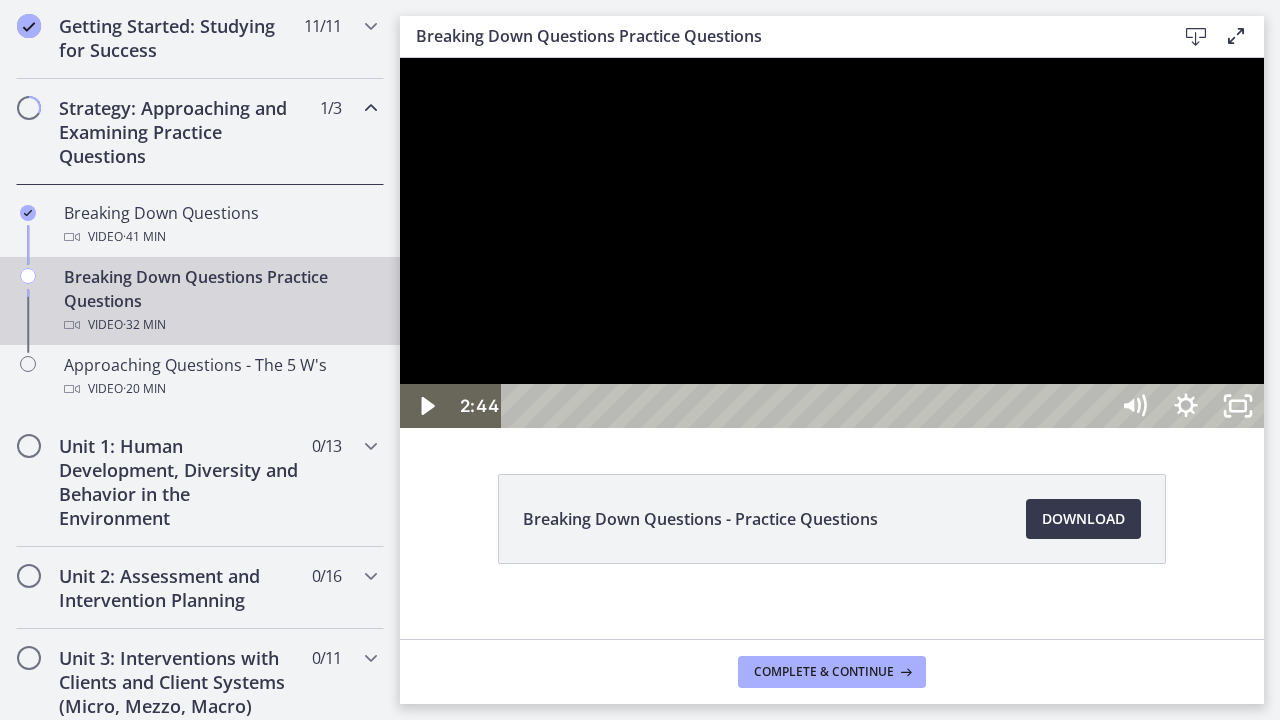 click at bounding box center [832, 243] 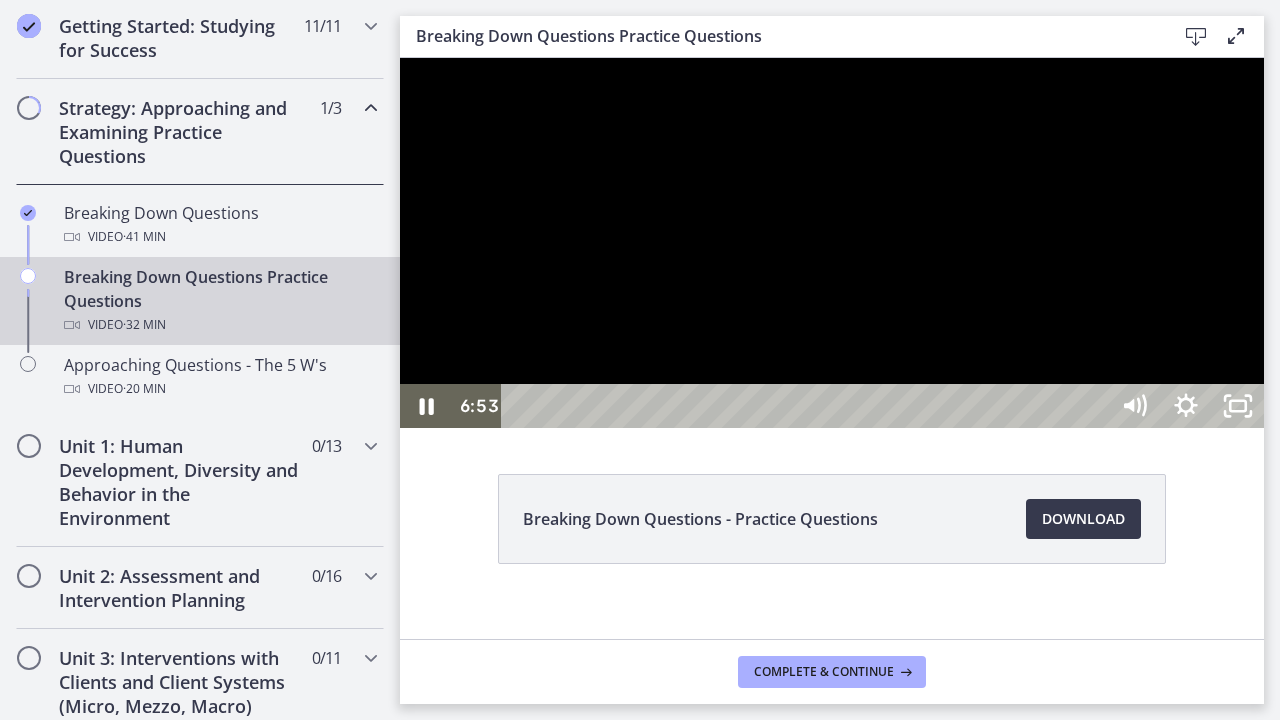 click at bounding box center [832, 243] 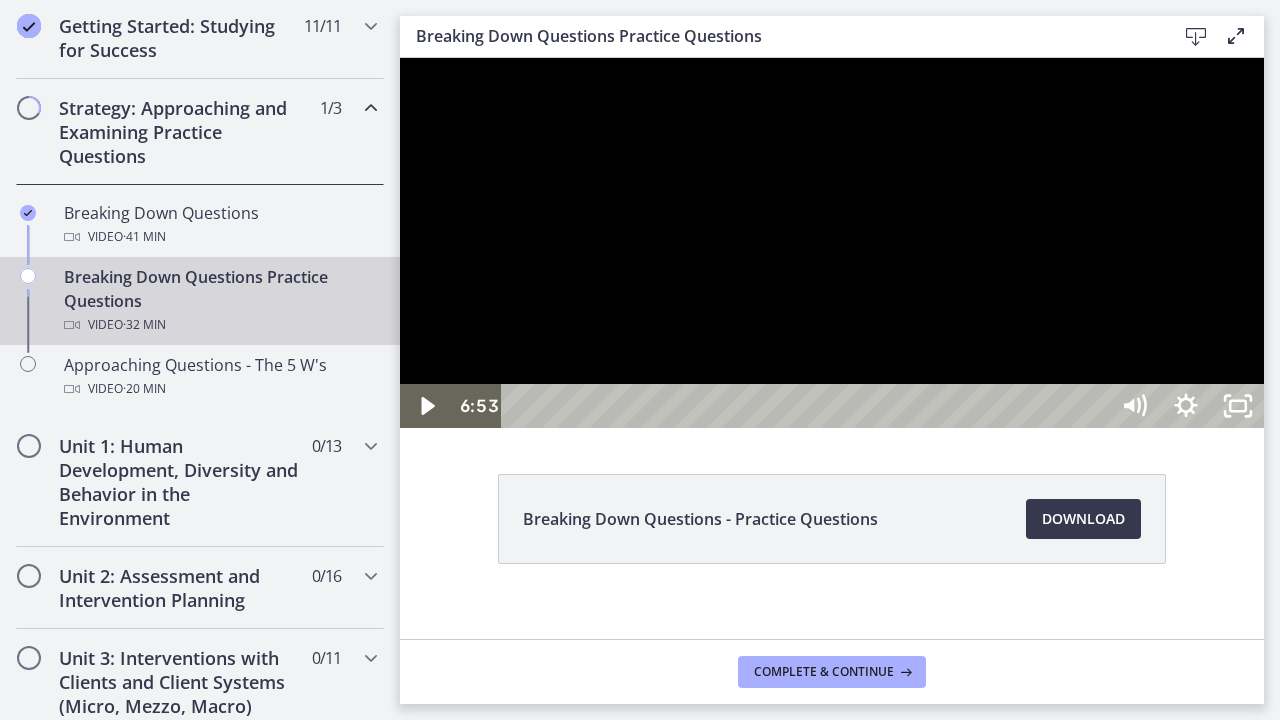 click at bounding box center (832, 243) 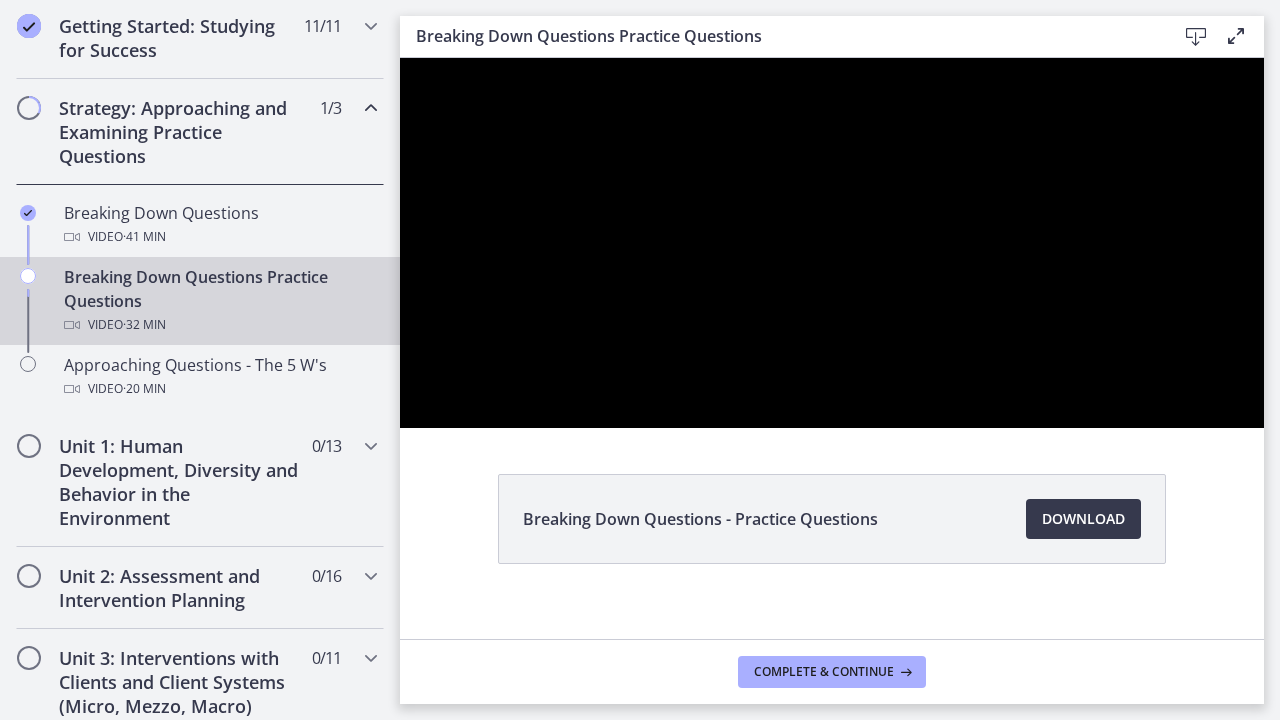 click at bounding box center [832, 243] 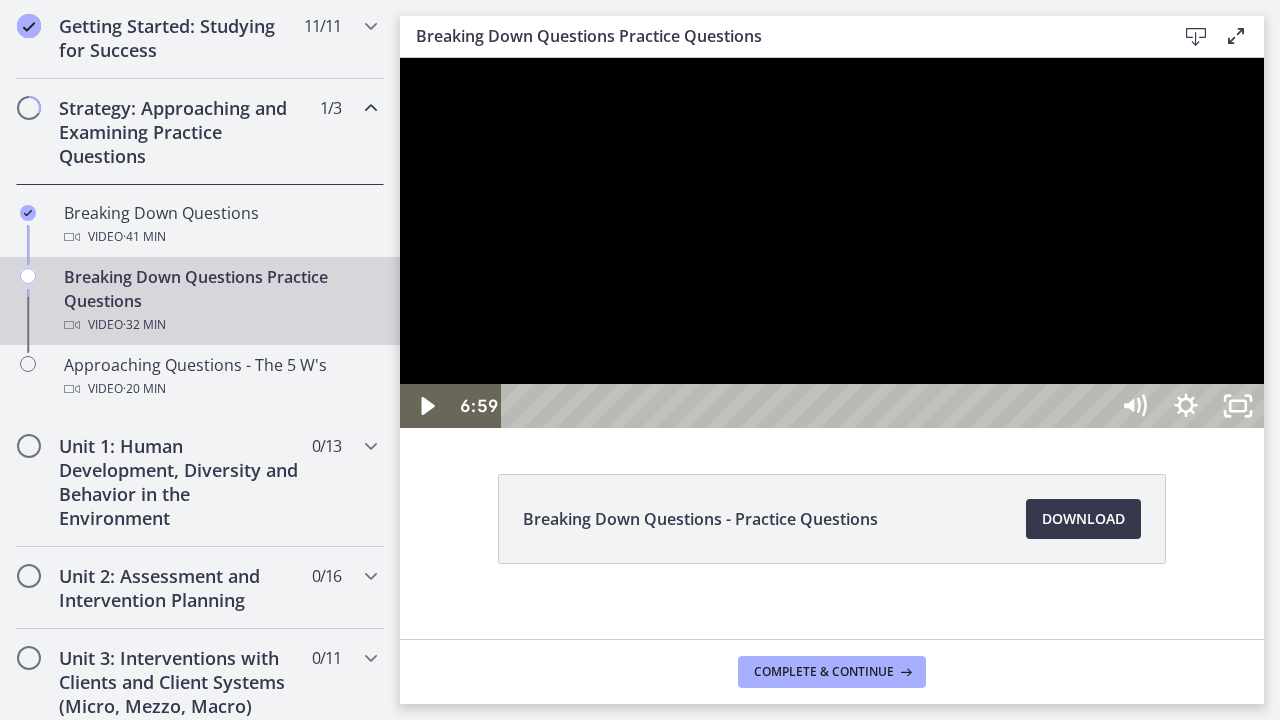 click at bounding box center (832, 243) 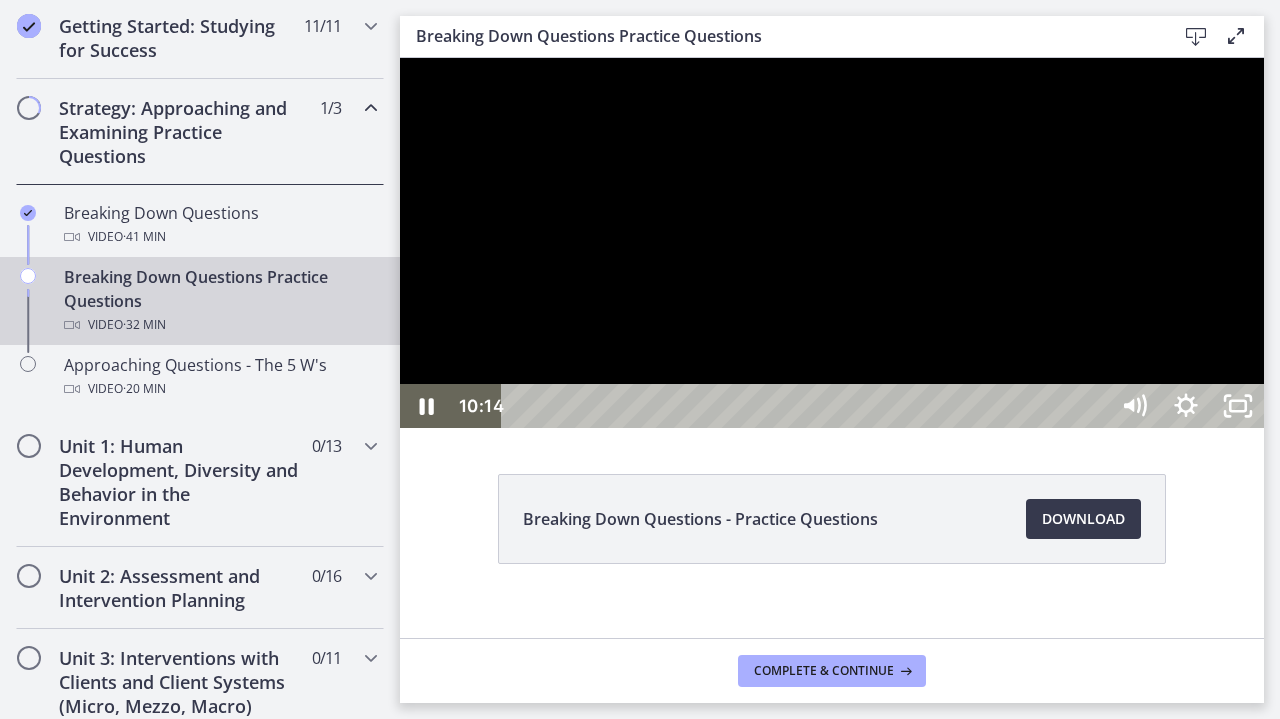 click at bounding box center [832, 243] 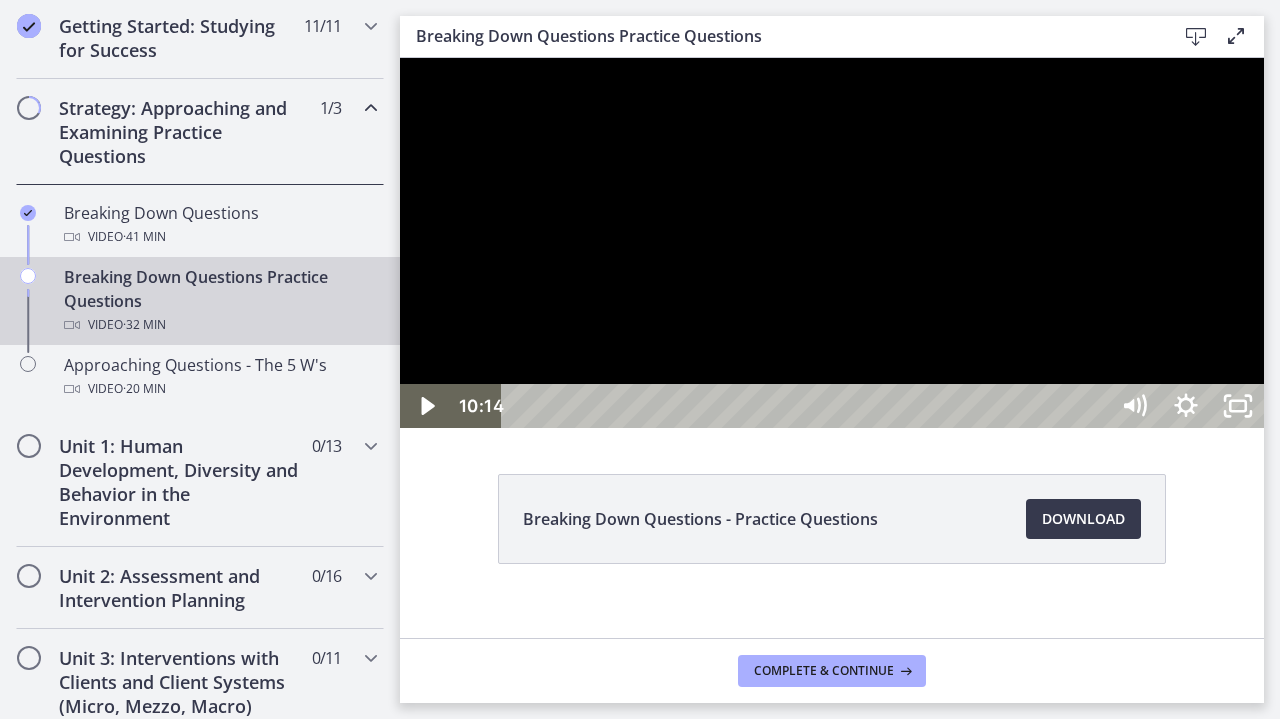 click at bounding box center [832, 243] 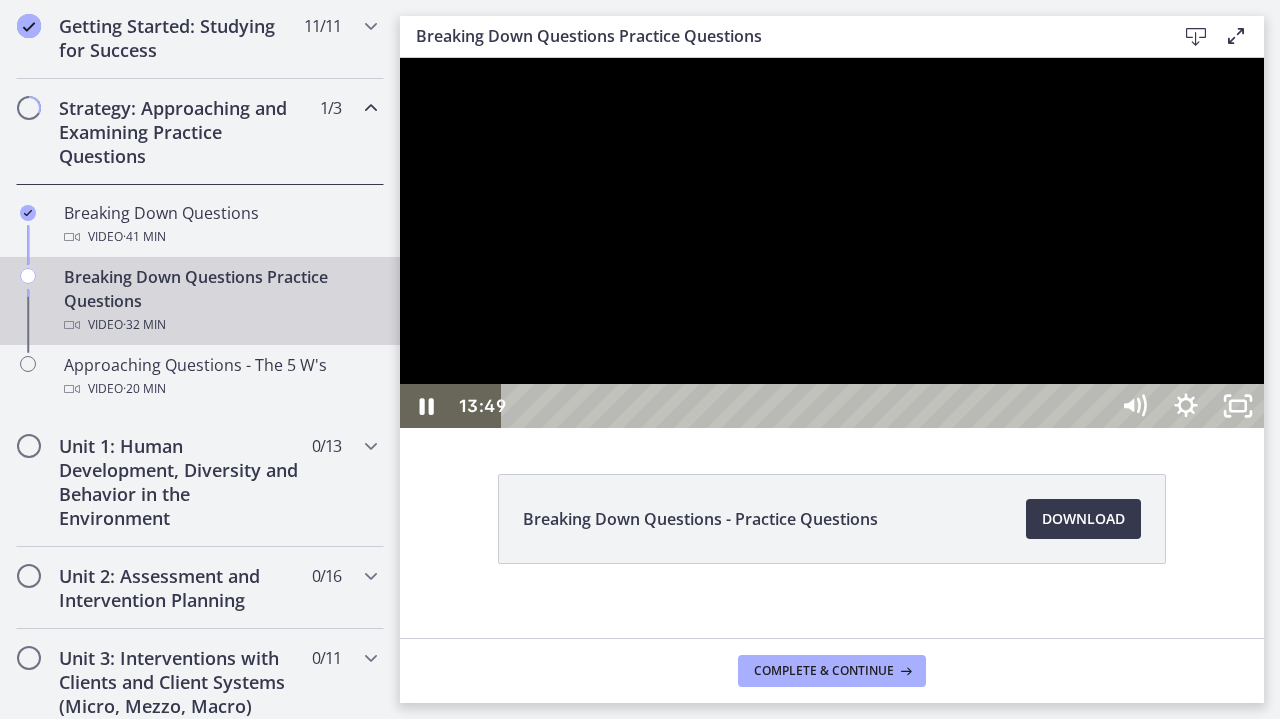 click at bounding box center (832, 243) 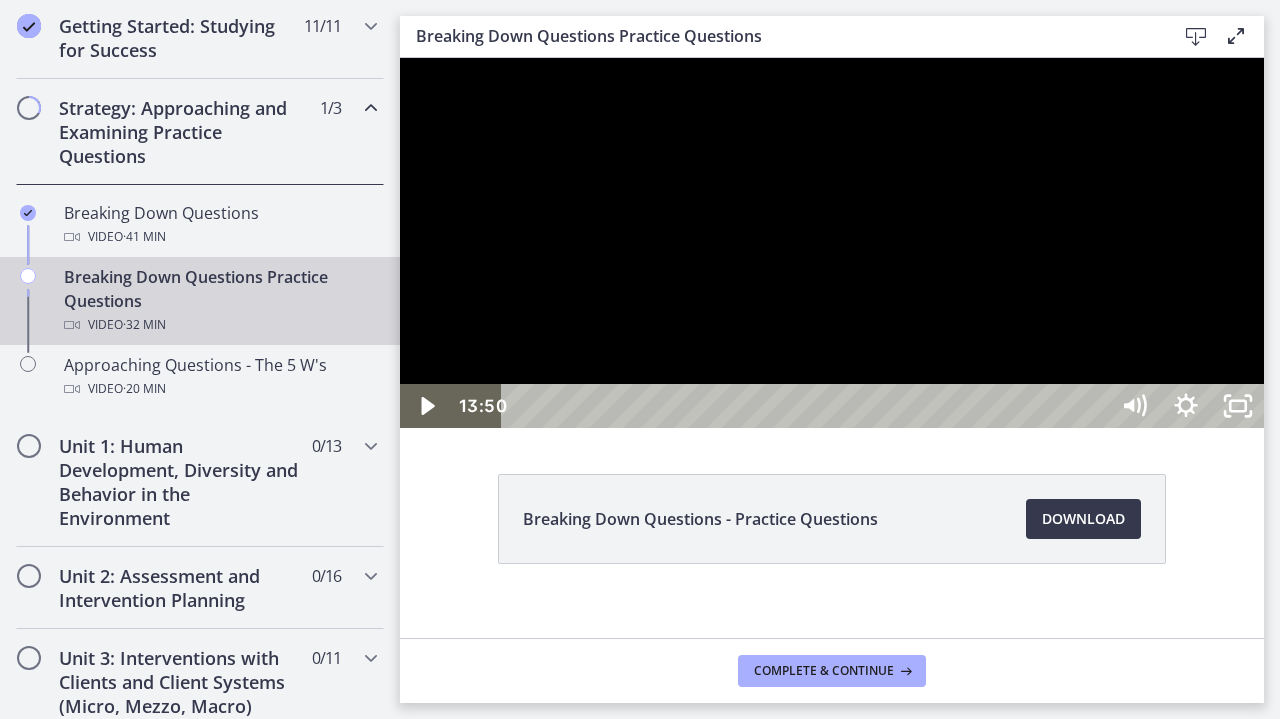 click at bounding box center [832, 243] 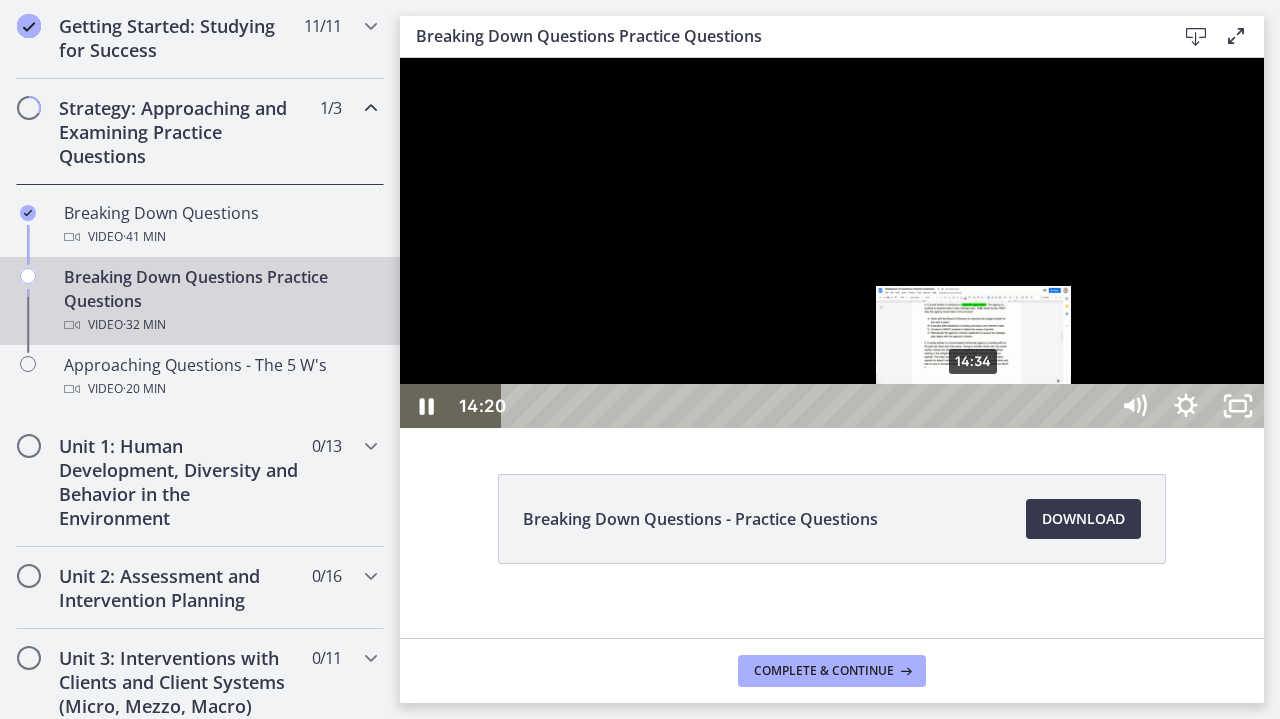 click on "14:34" at bounding box center (807, 406) 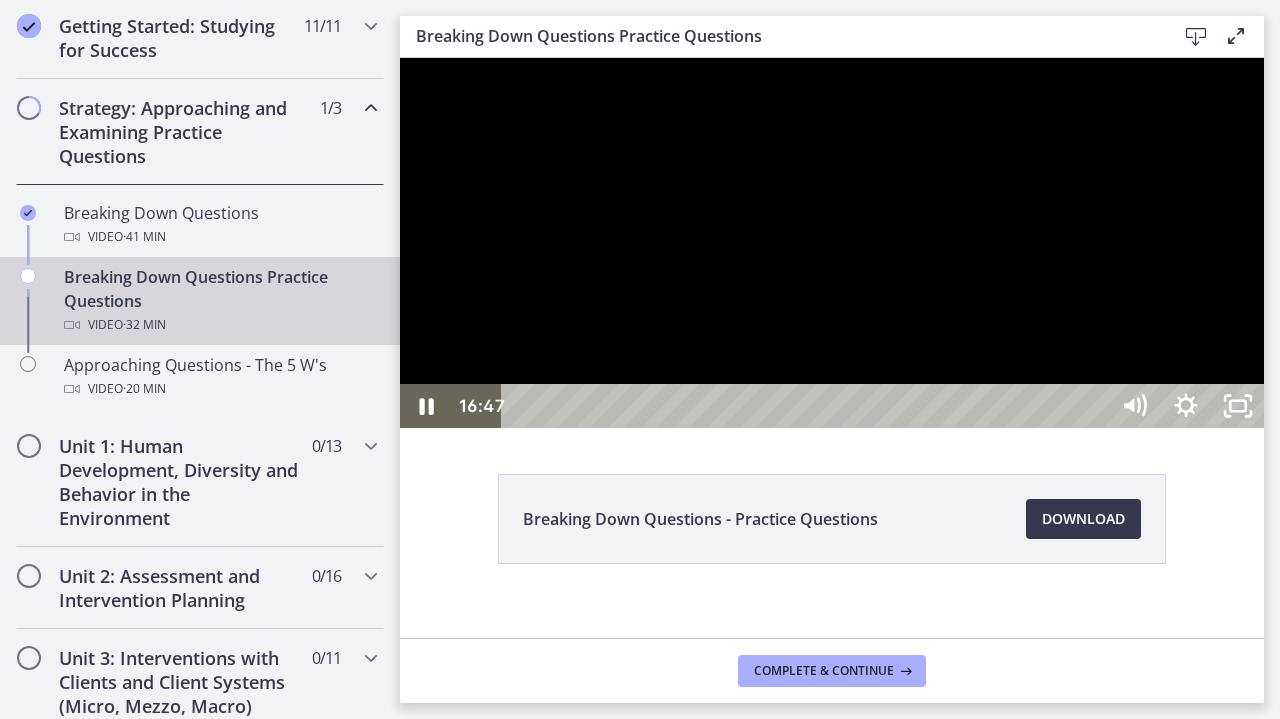 click at bounding box center [832, 243] 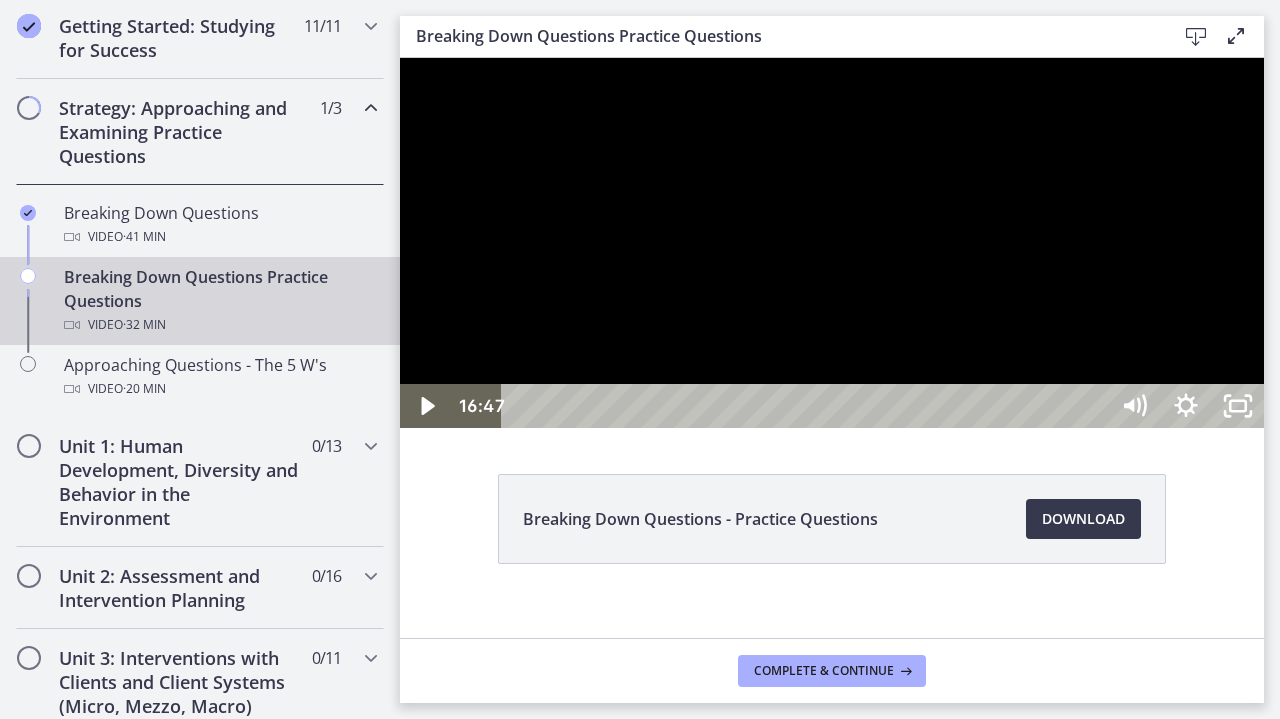 click at bounding box center [832, 243] 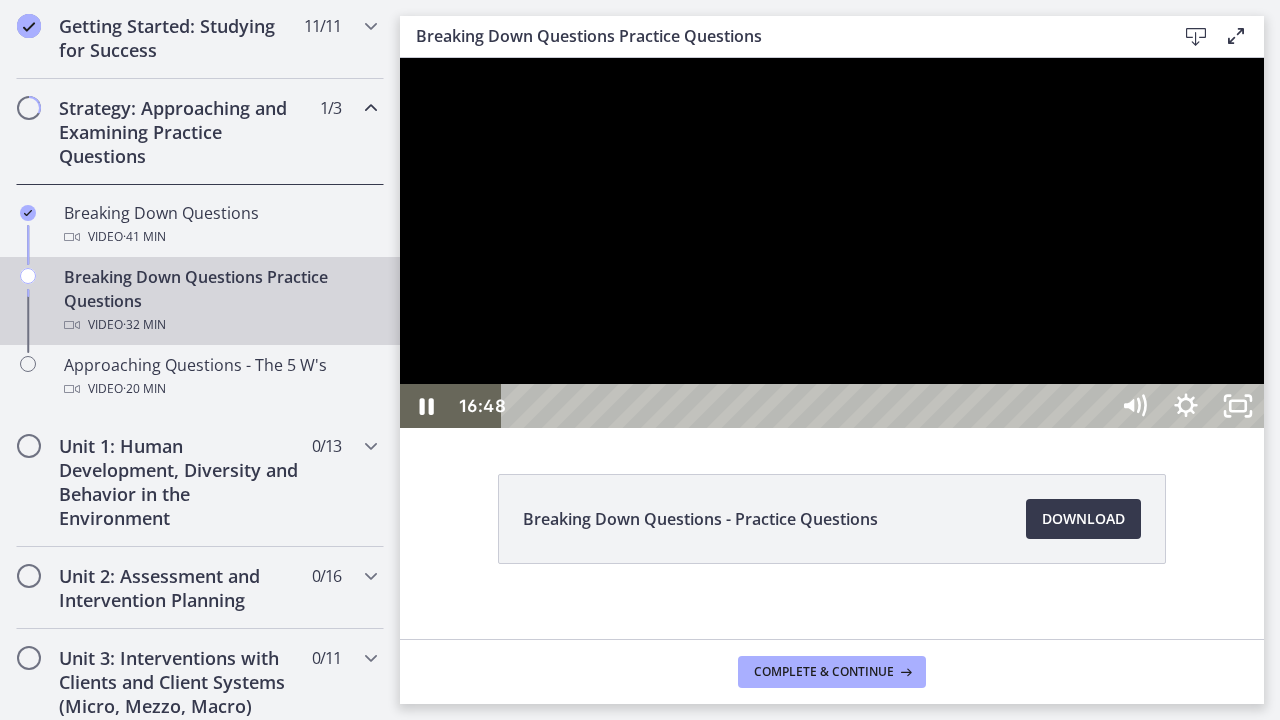 click at bounding box center [832, 243] 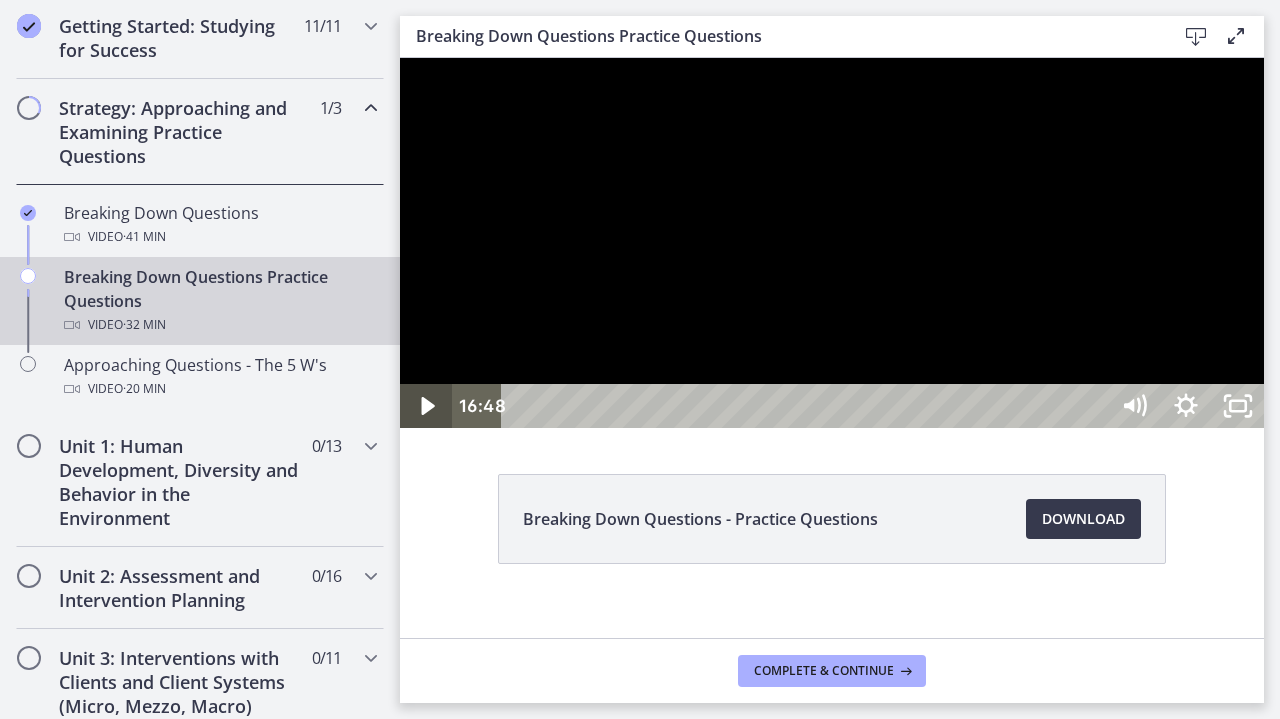click 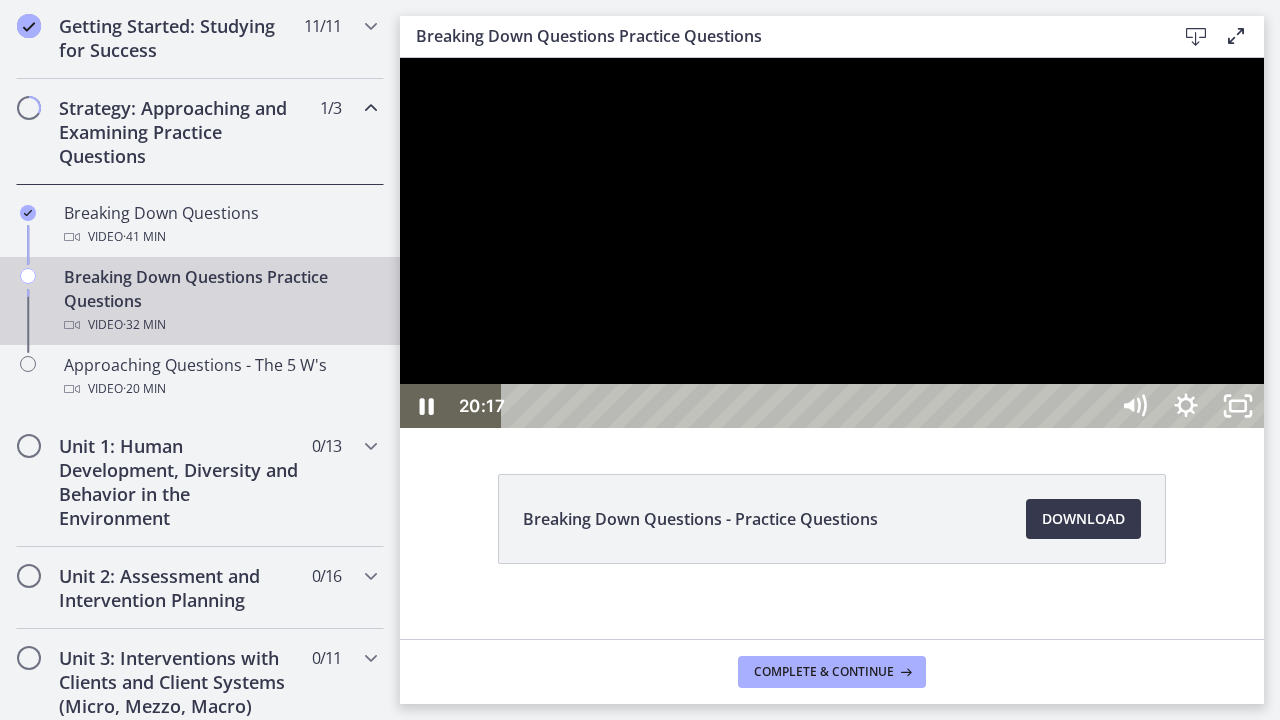 drag, startPoint x: 918, startPoint y: 488, endPoint x: 1154, endPoint y: 603, distance: 262.5281 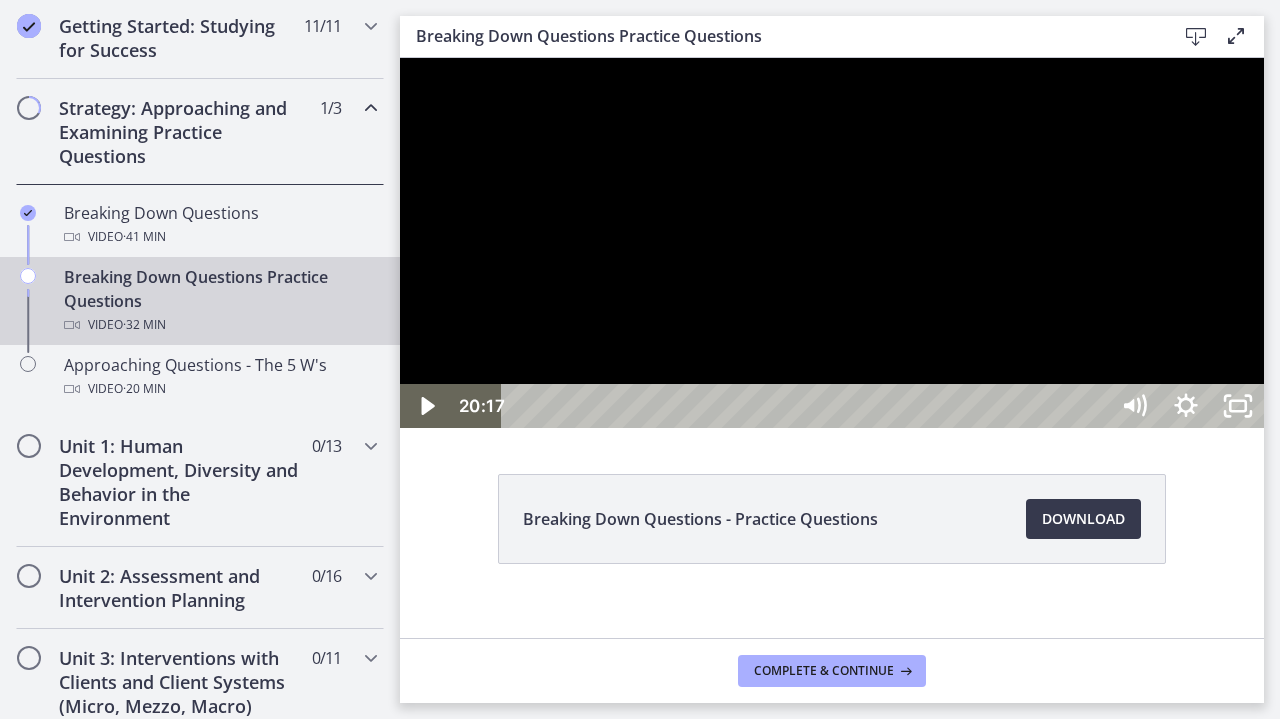 click at bounding box center [832, 243] 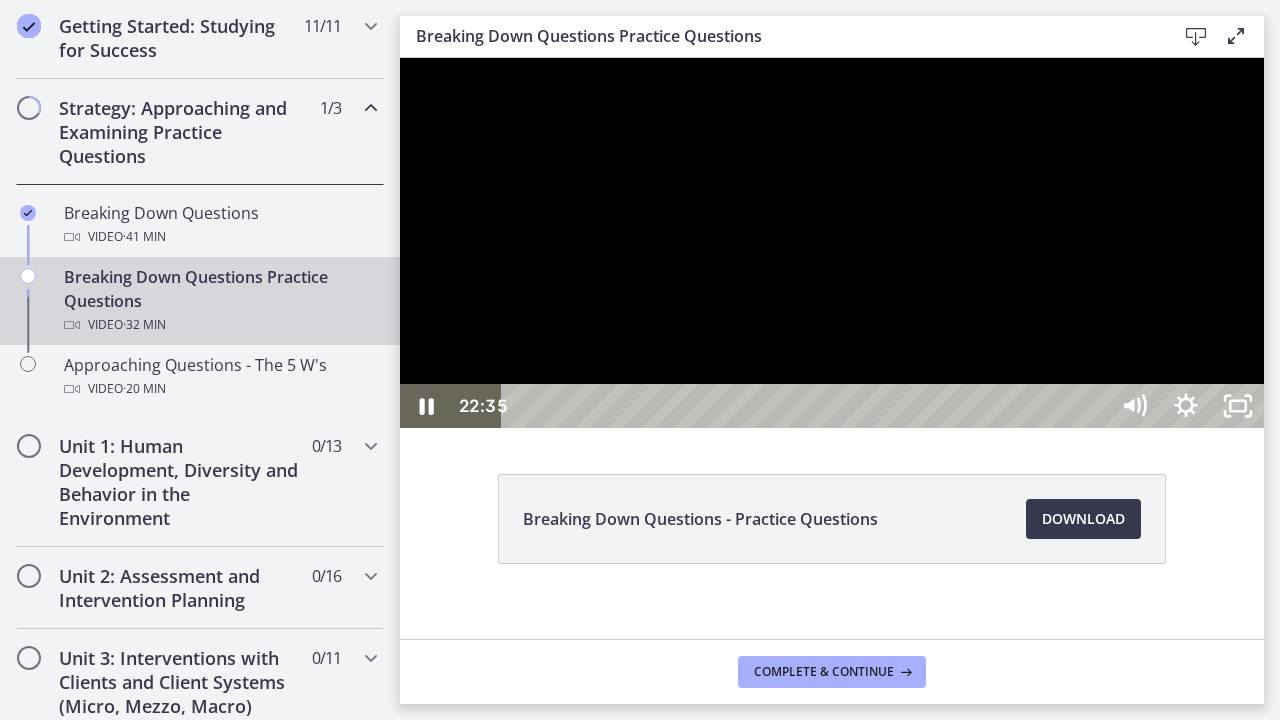 click at bounding box center [832, 243] 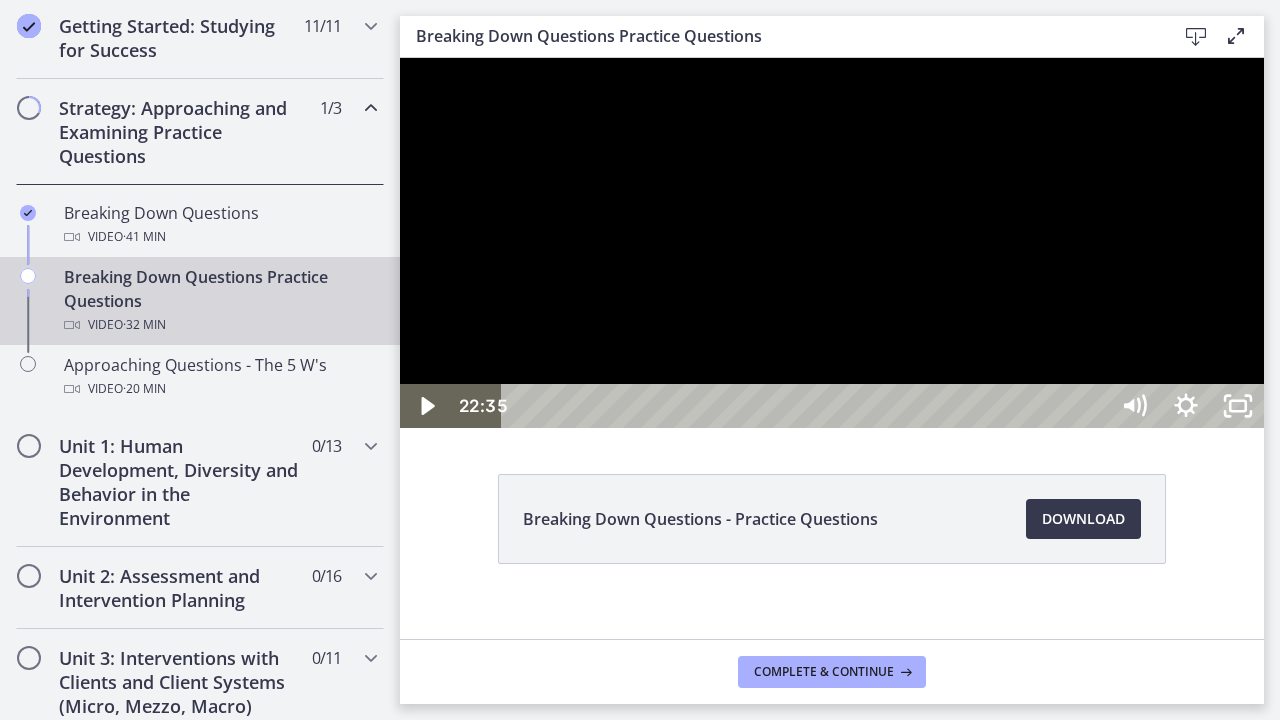 drag, startPoint x: 1169, startPoint y: 353, endPoint x: 1183, endPoint y: 344, distance: 16.643316 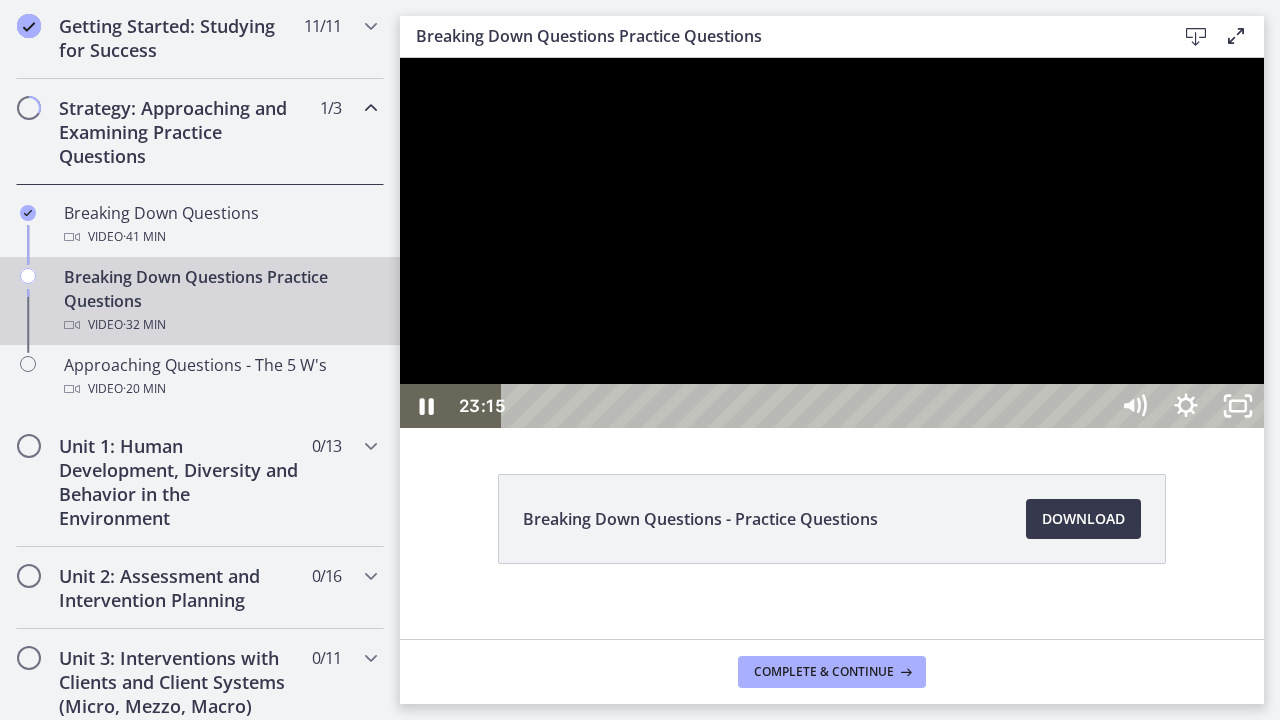 click at bounding box center (832, 243) 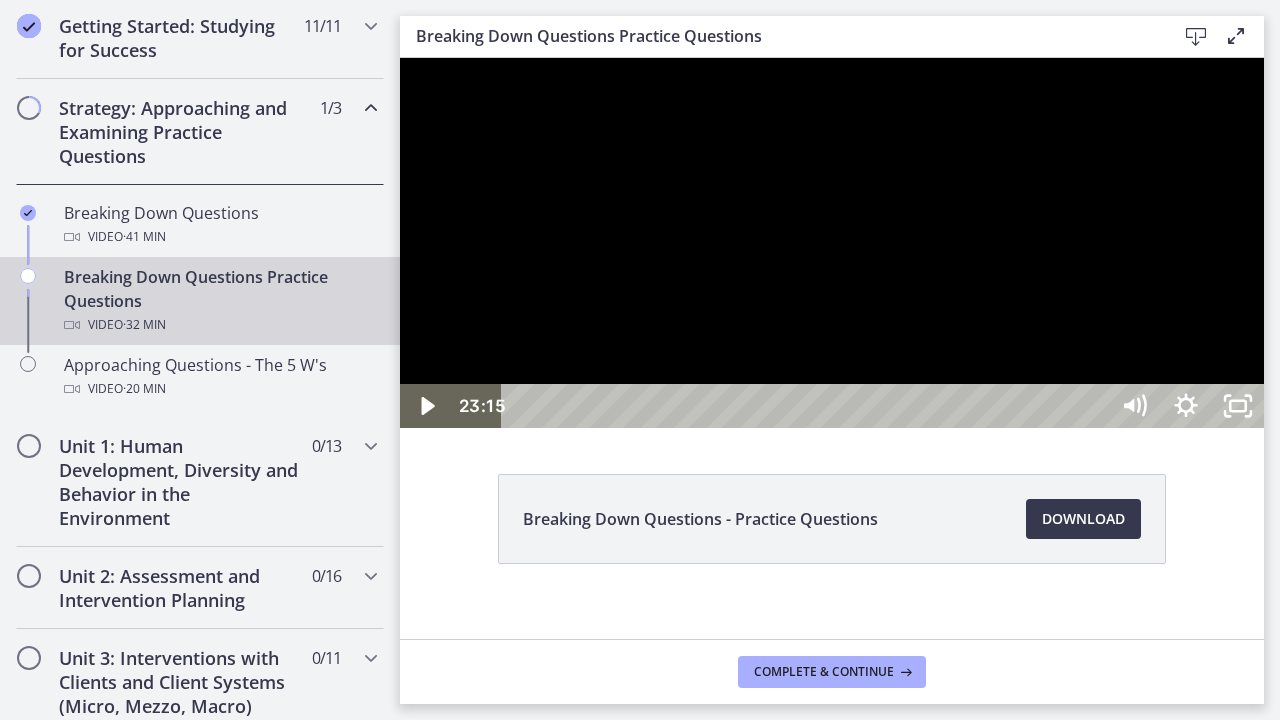click at bounding box center (832, 243) 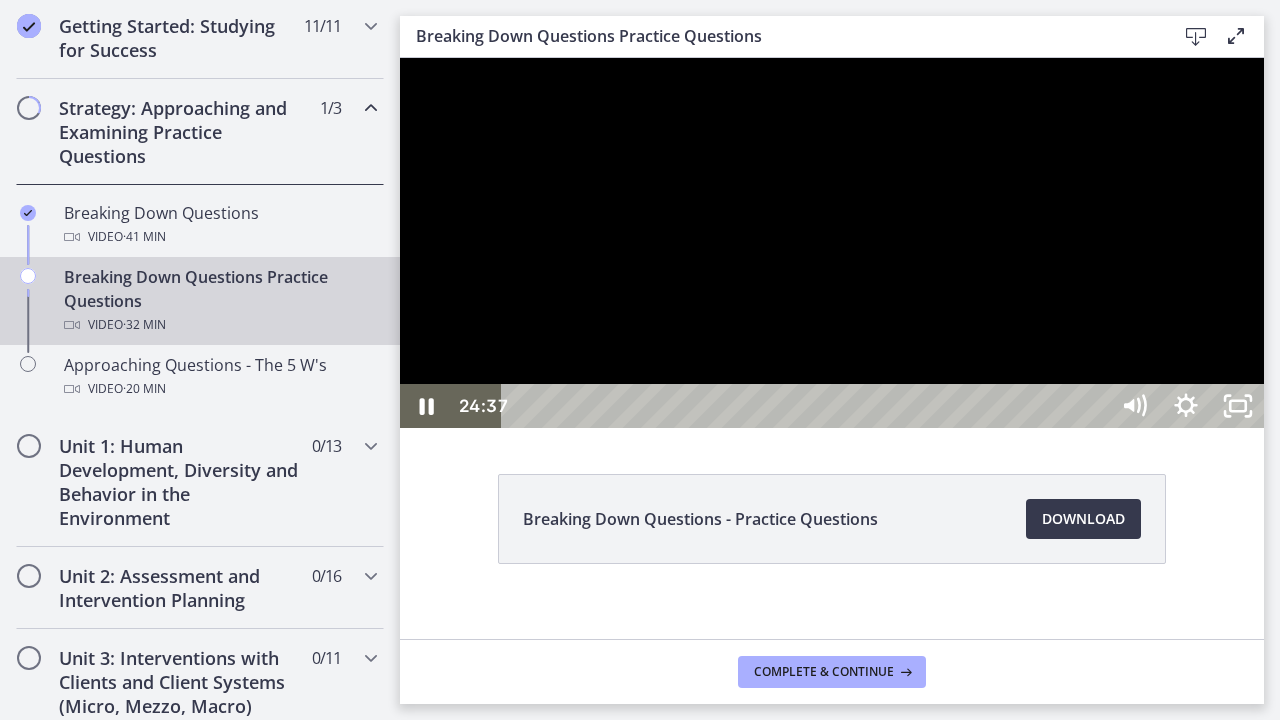 click at bounding box center [832, 243] 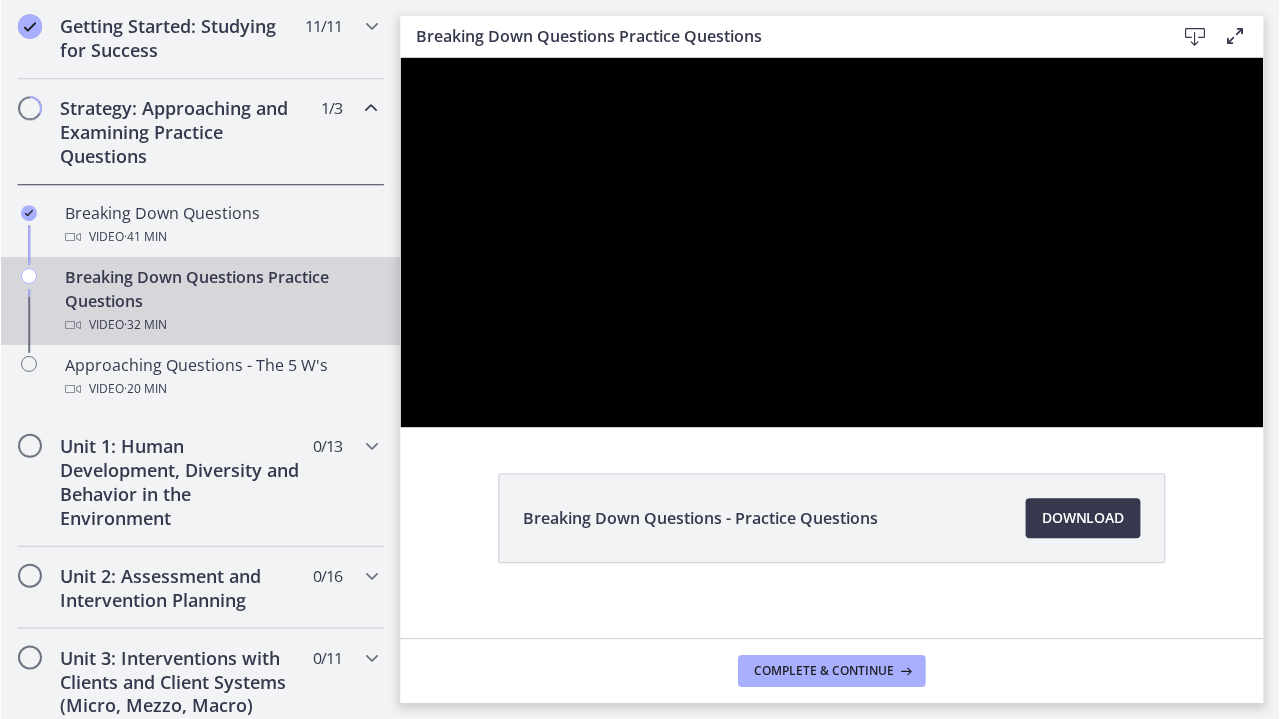 click at bounding box center (832, 242) 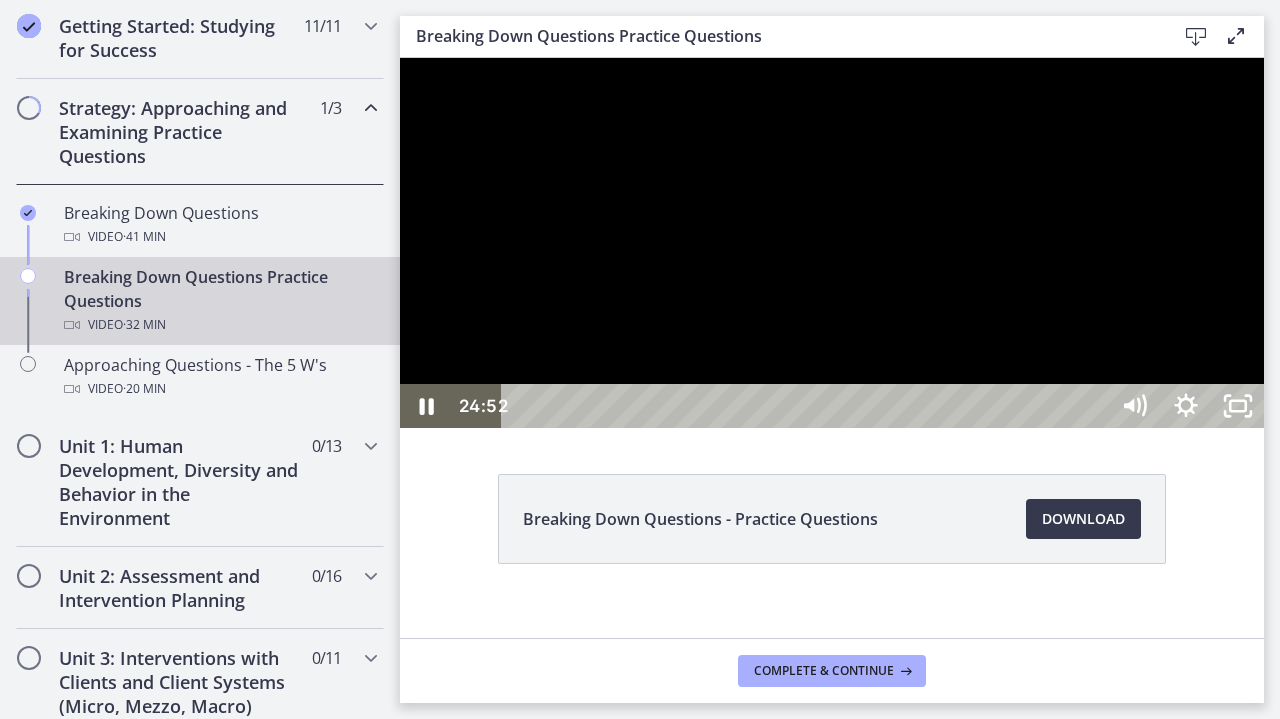 click at bounding box center (832, 243) 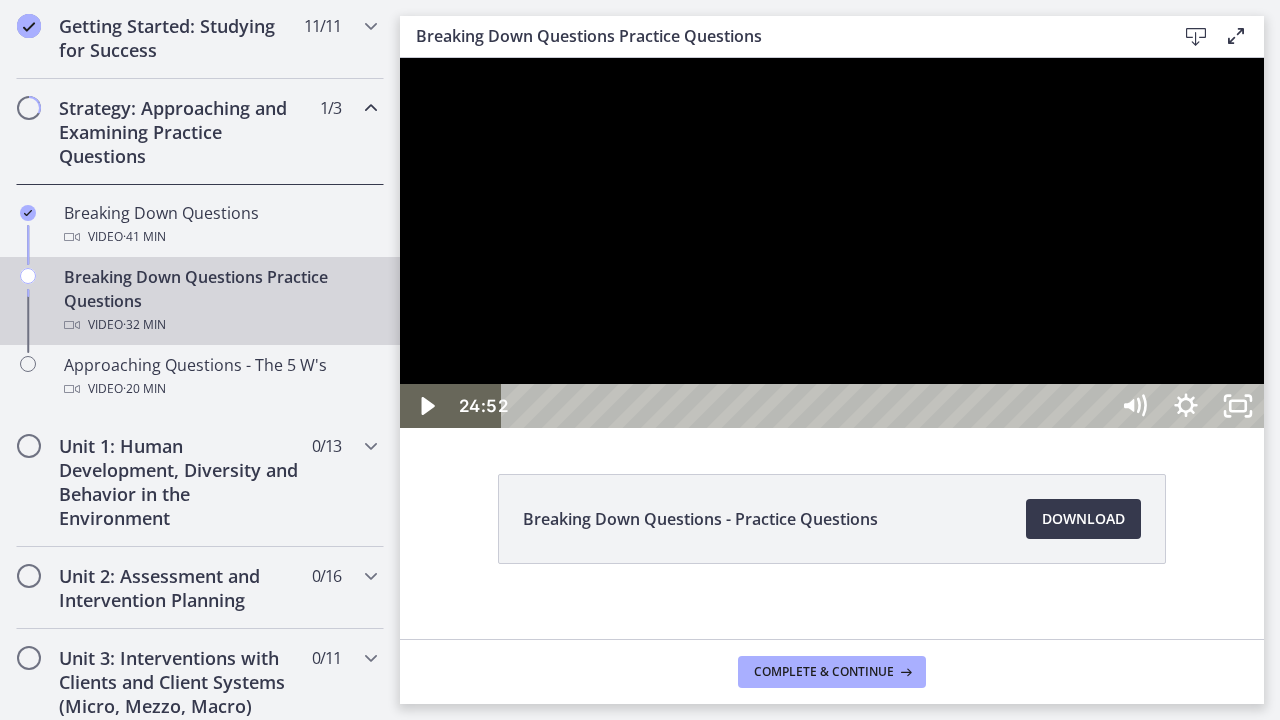click at bounding box center [832, 243] 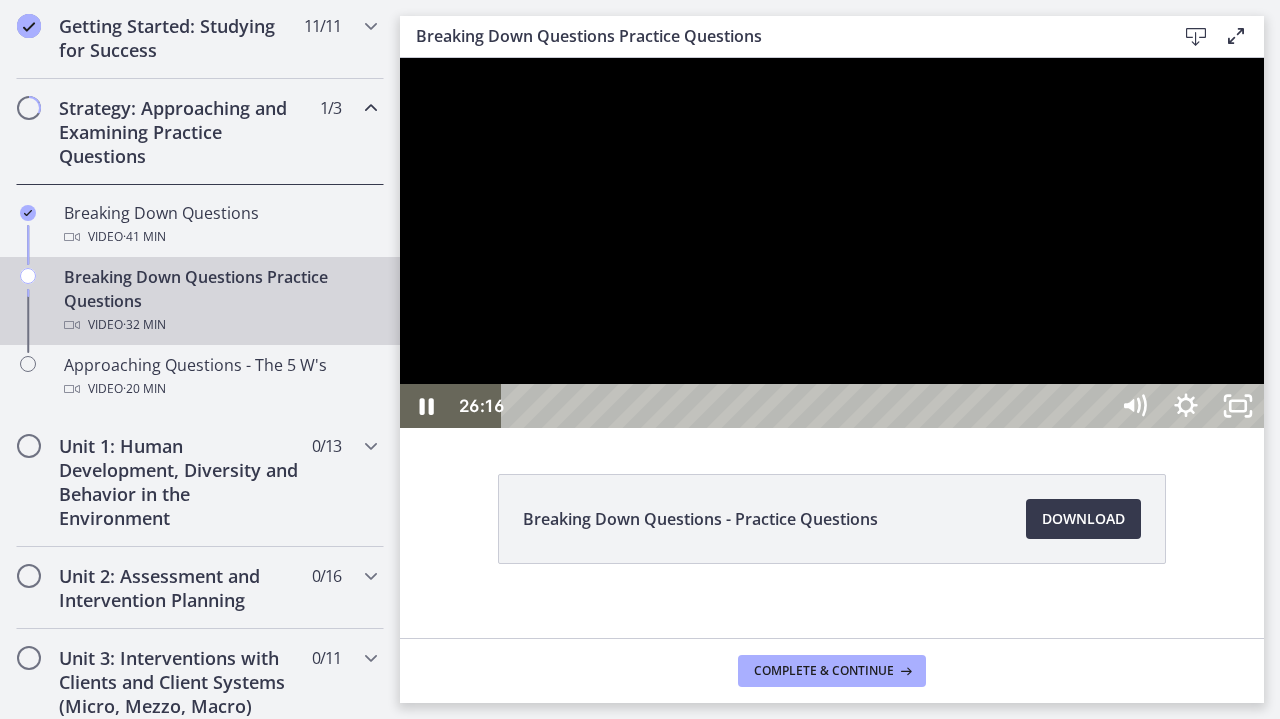 click at bounding box center (832, 243) 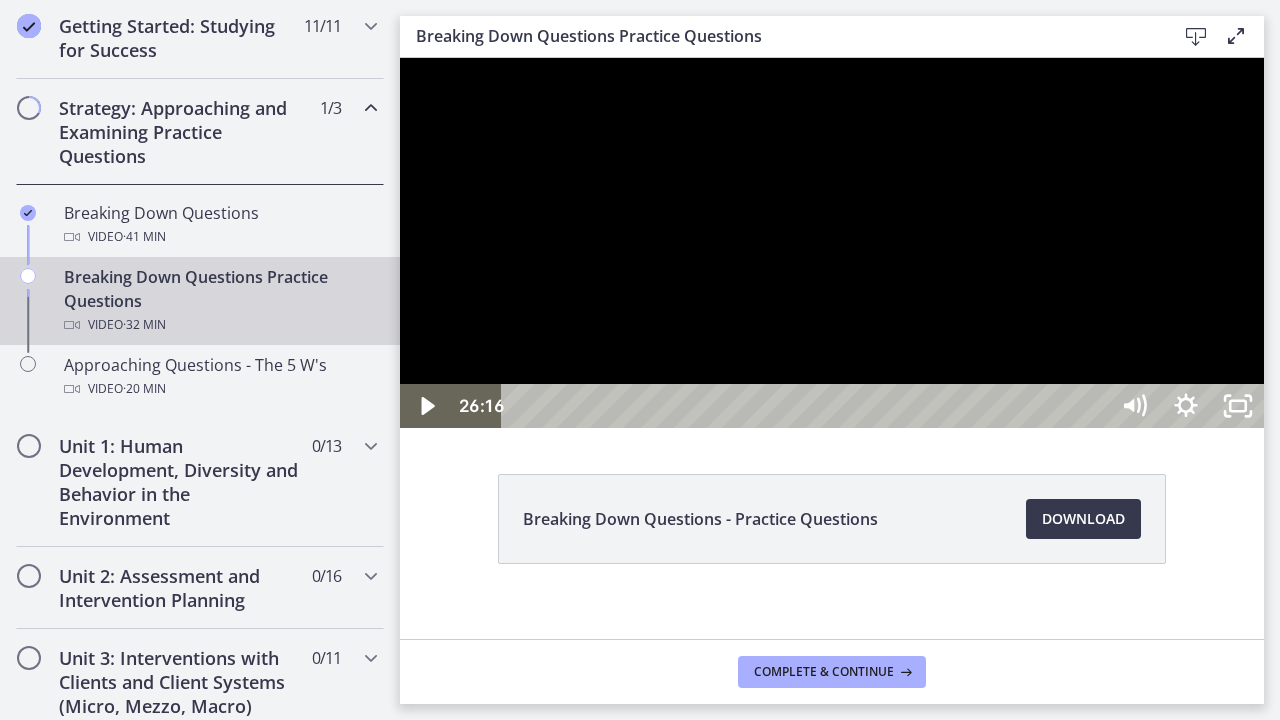 click at bounding box center (832, 243) 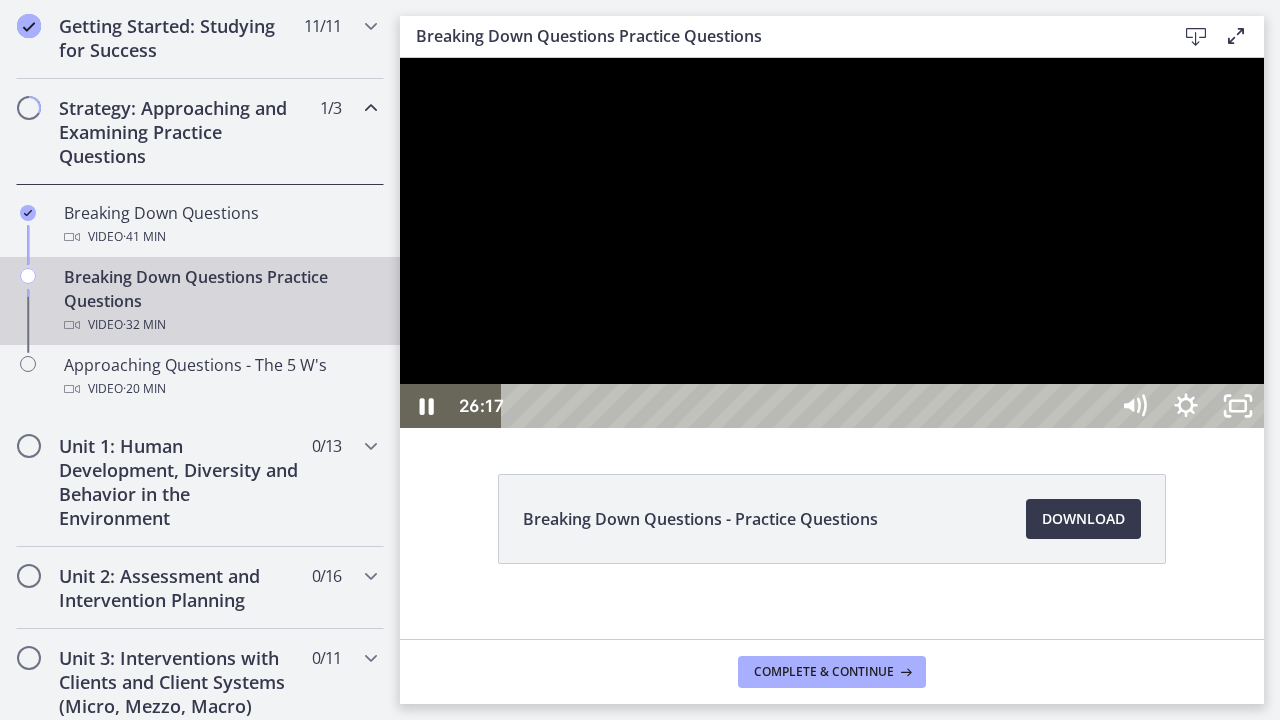 click at bounding box center [832, 243] 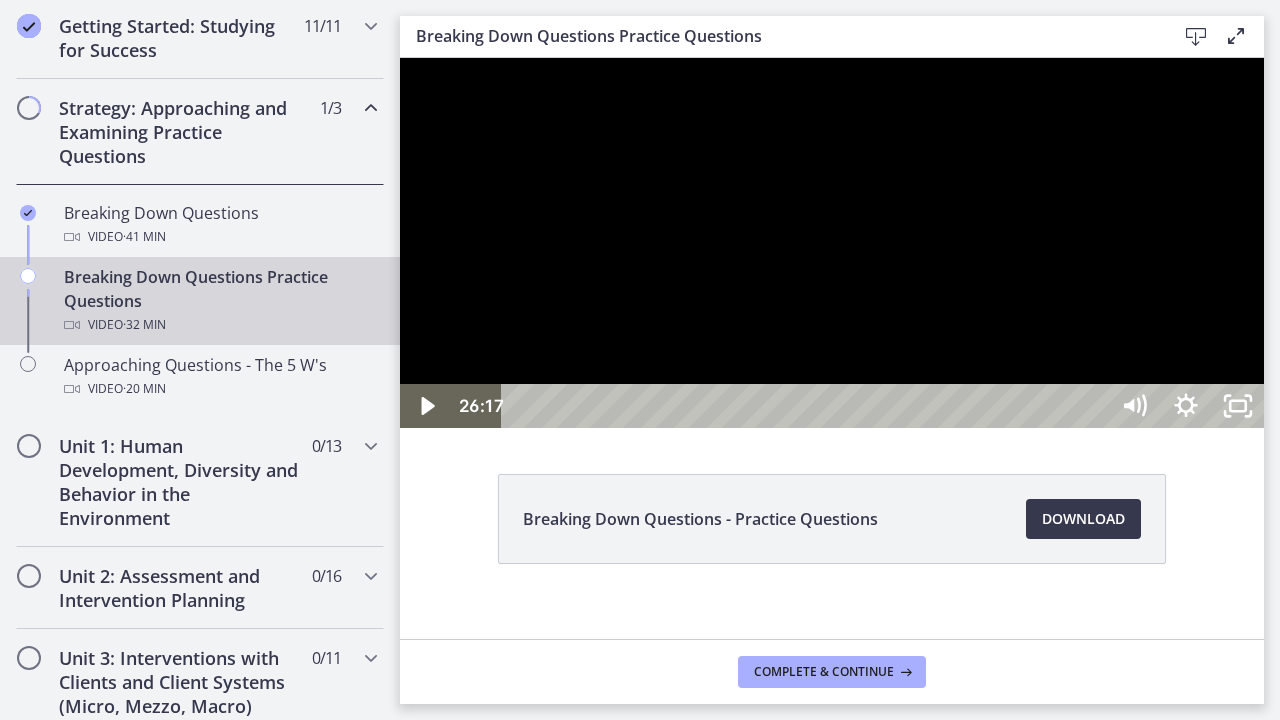 click at bounding box center (832, 243) 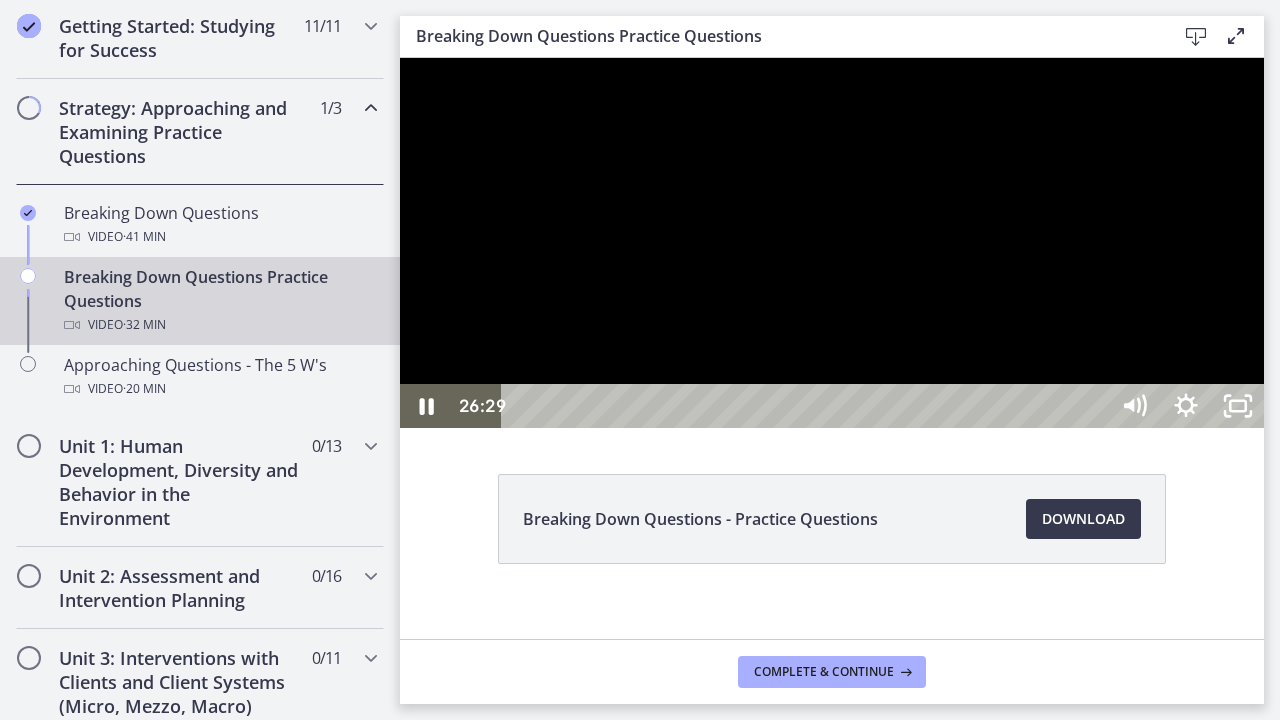click at bounding box center [832, 243] 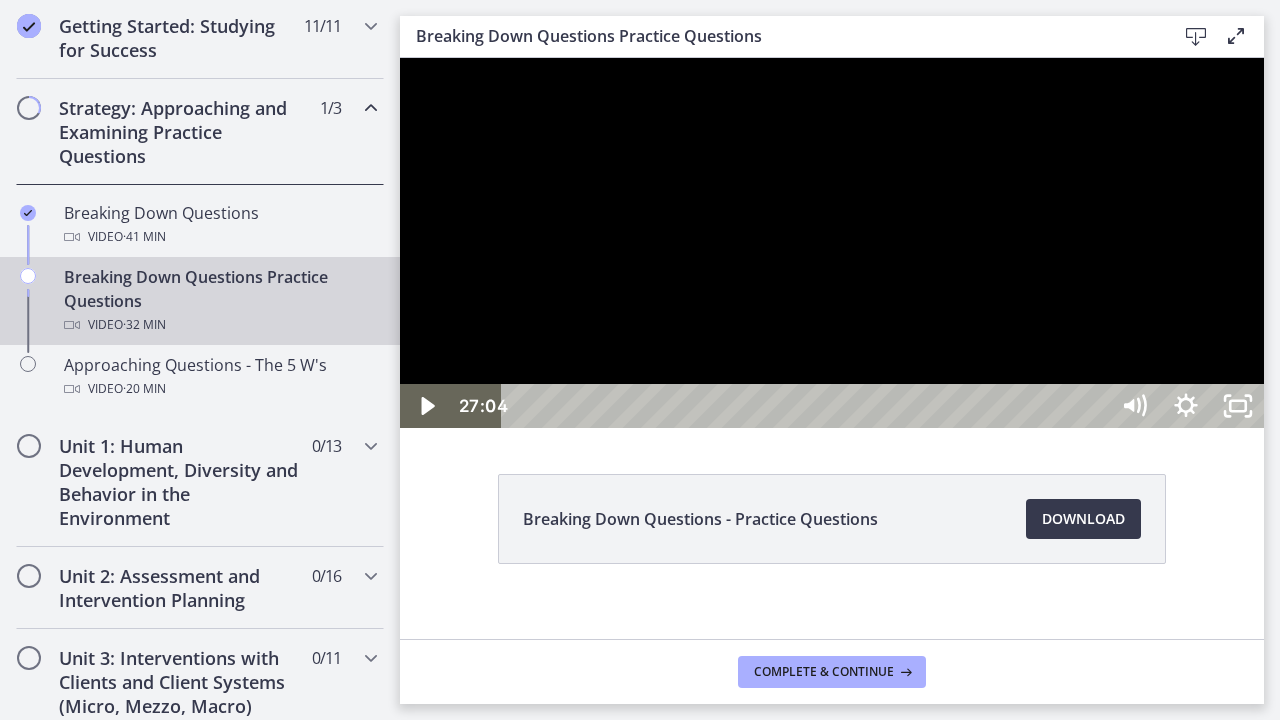 drag, startPoint x: 1343, startPoint y: 750, endPoint x: 1364, endPoint y: 749, distance: 21.023796 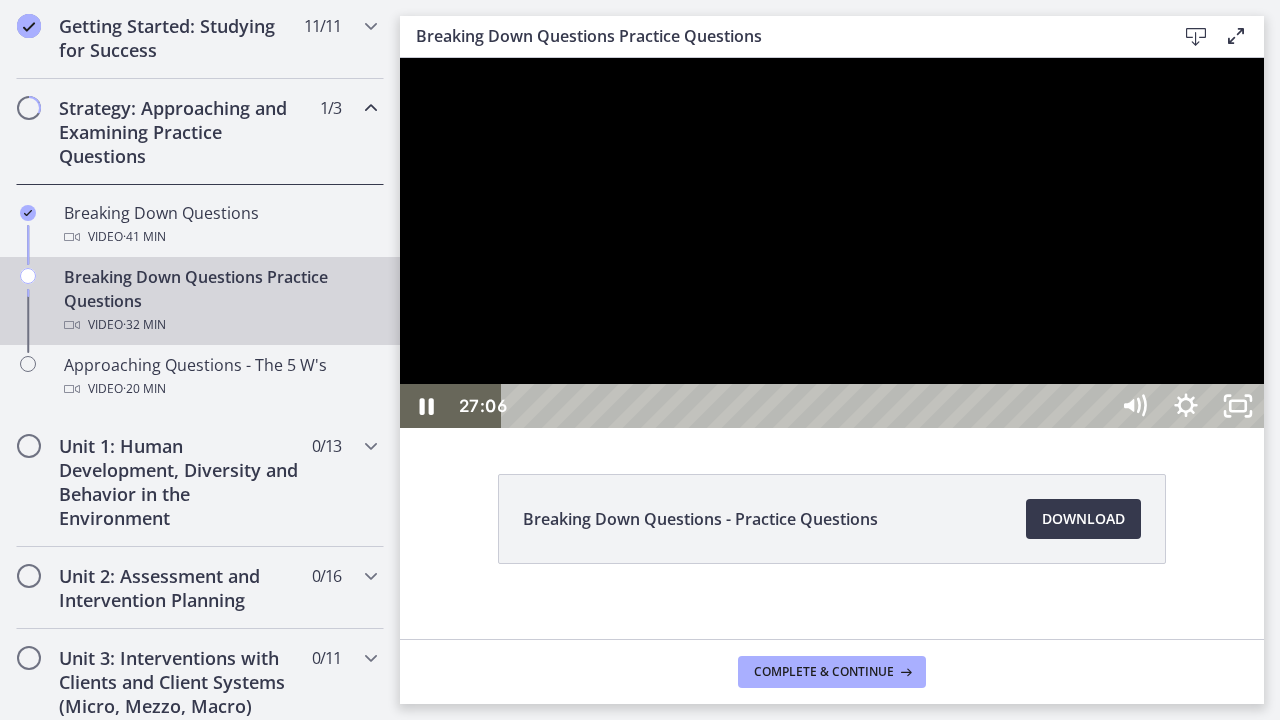 click on "27:39" at bounding box center (807, 406) 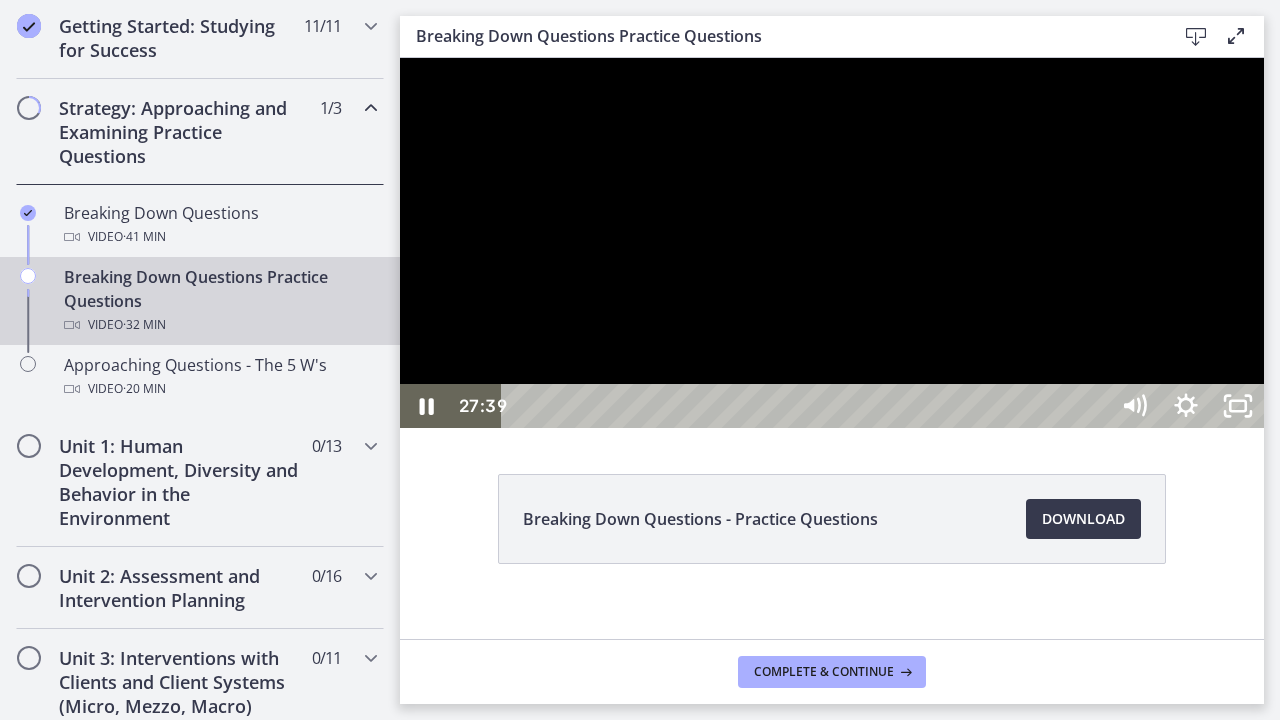 click on "28:21" at bounding box center [807, 406] 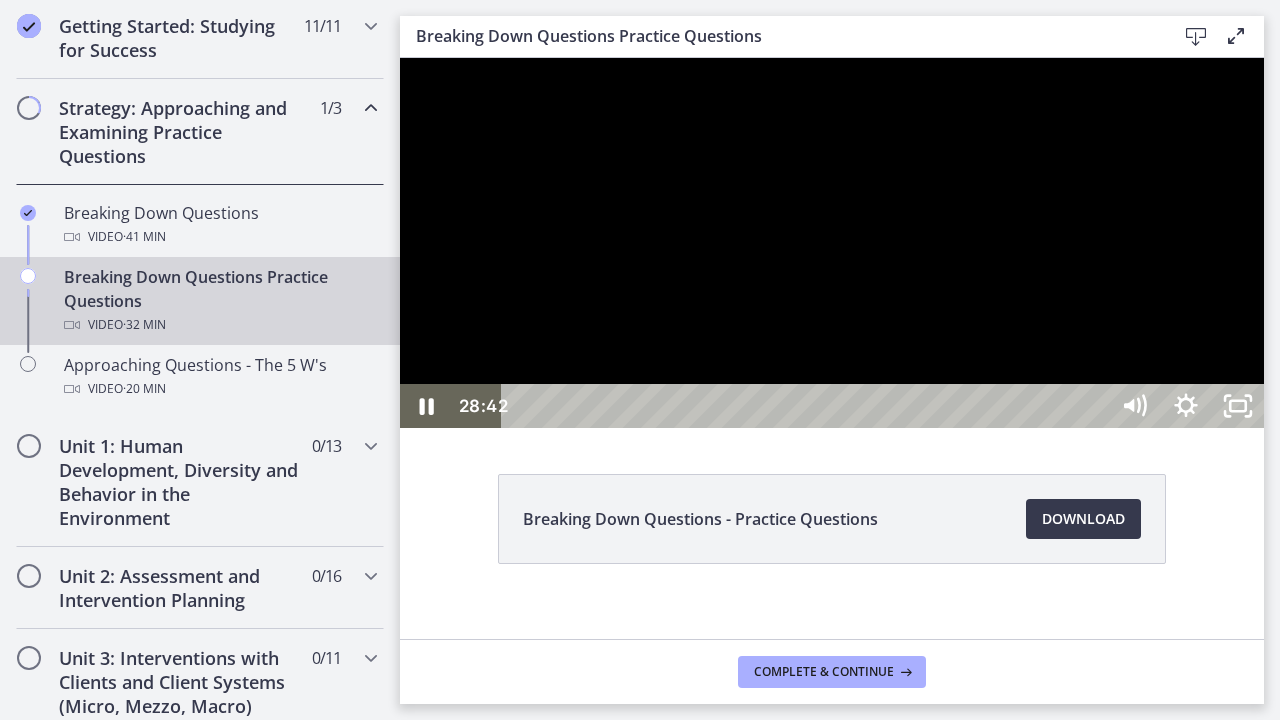 click on "28:42" at bounding box center [807, 406] 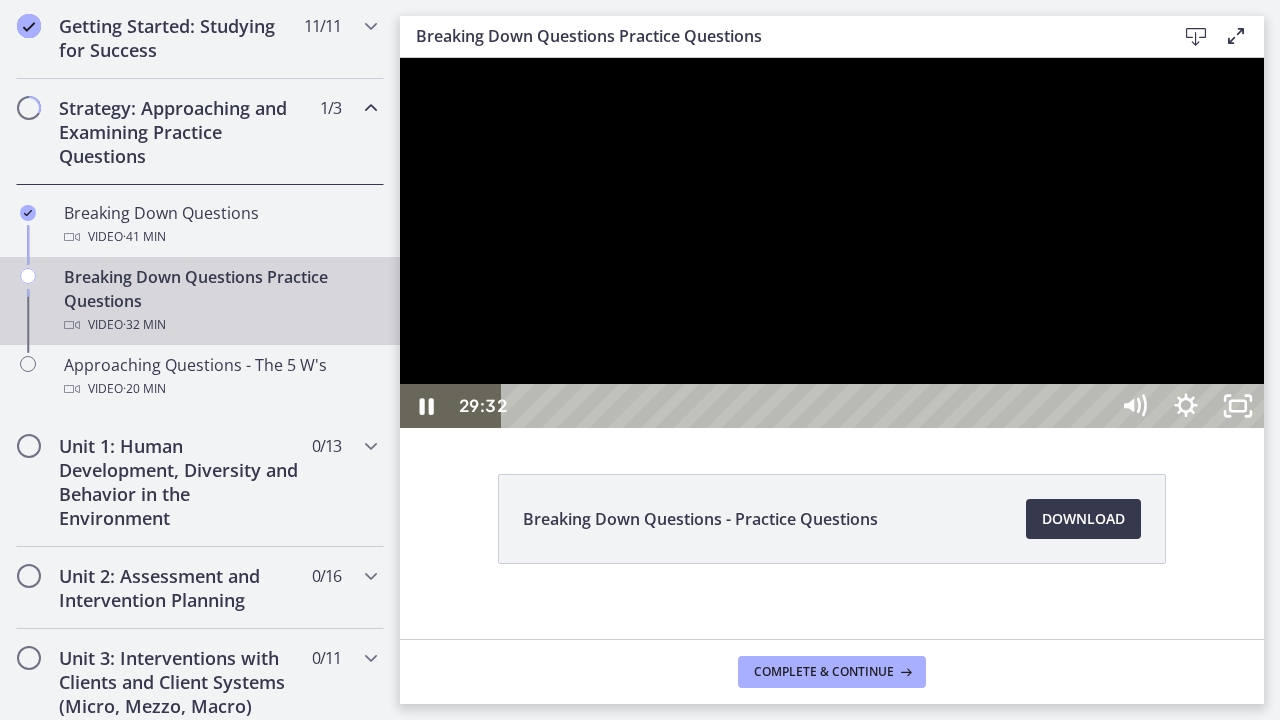 click on "29:32" at bounding box center (807, 406) 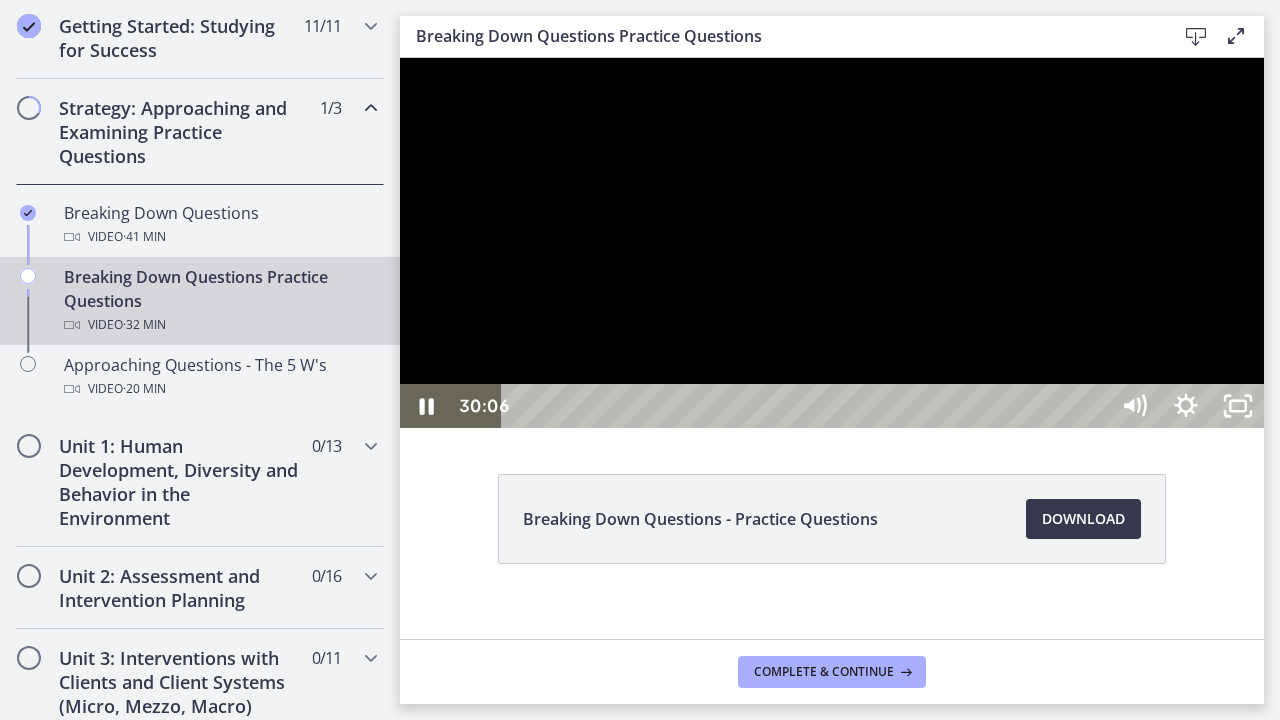 click at bounding box center (832, 243) 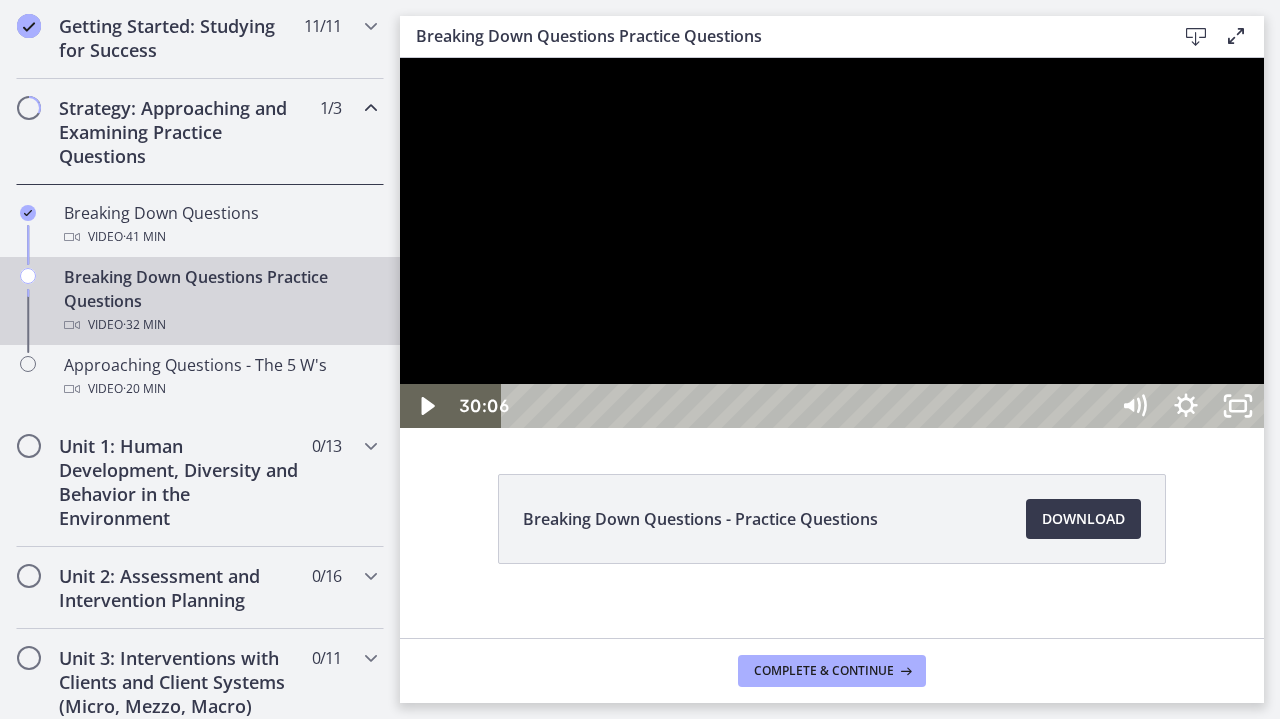 click at bounding box center (832, 243) 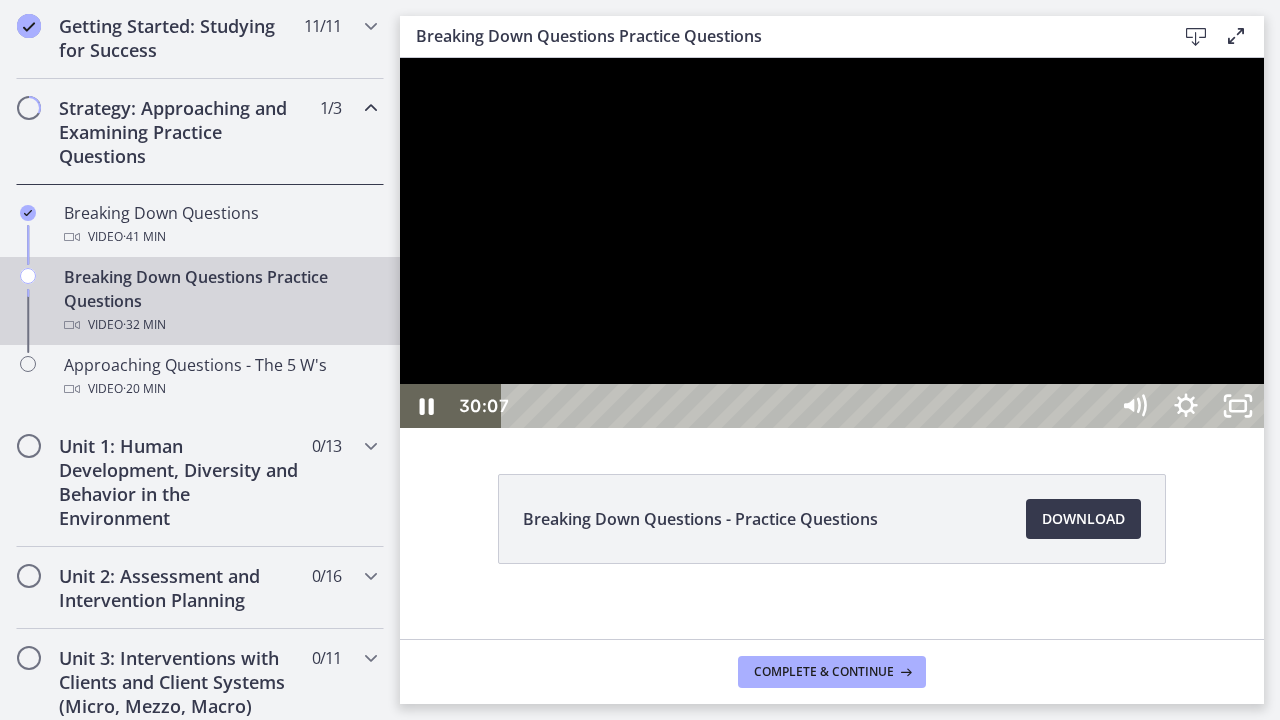 click at bounding box center [832, 243] 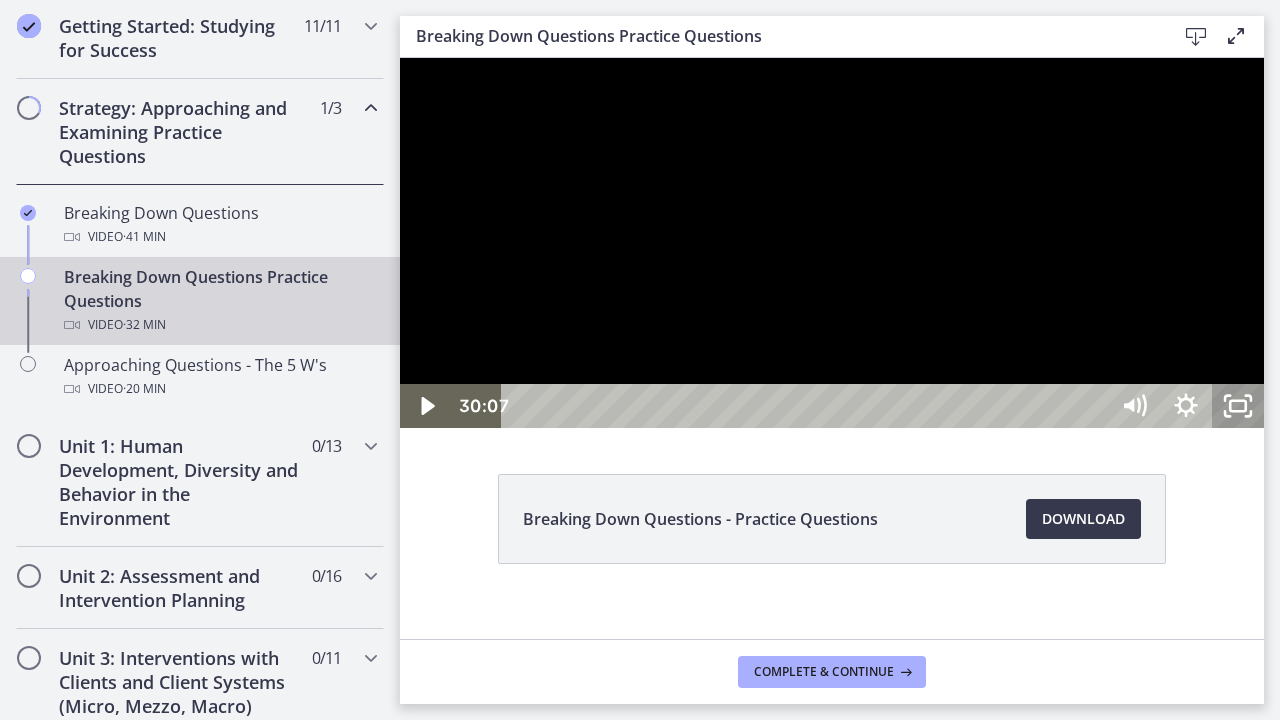 click 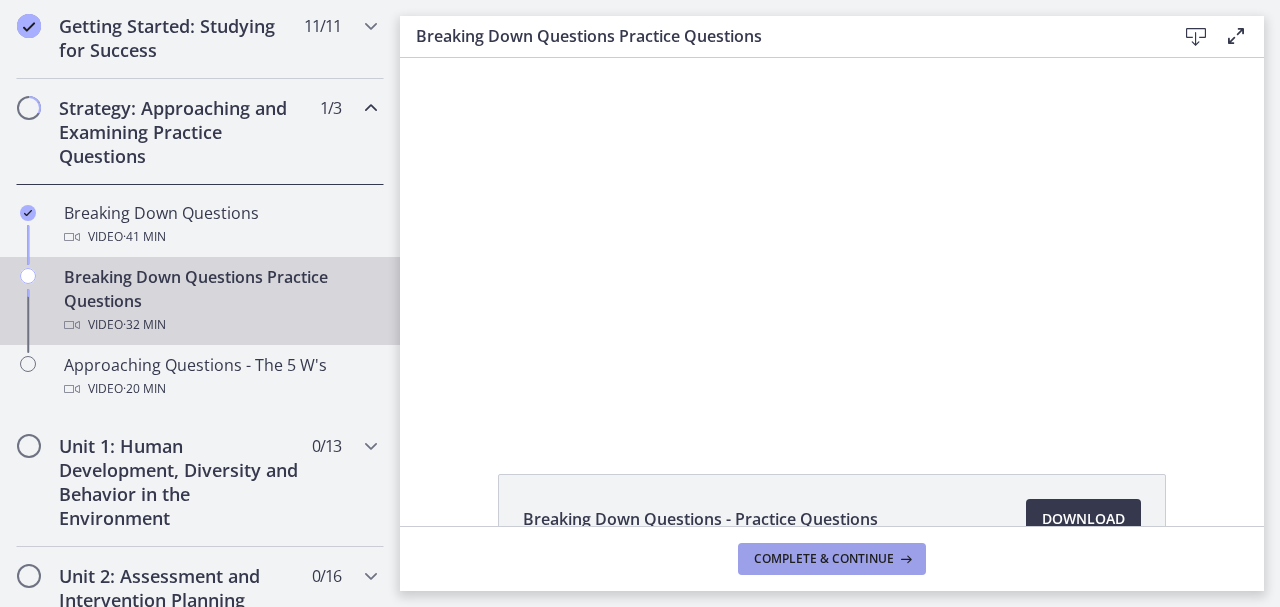 click on "Complete & continue" at bounding box center (824, 559) 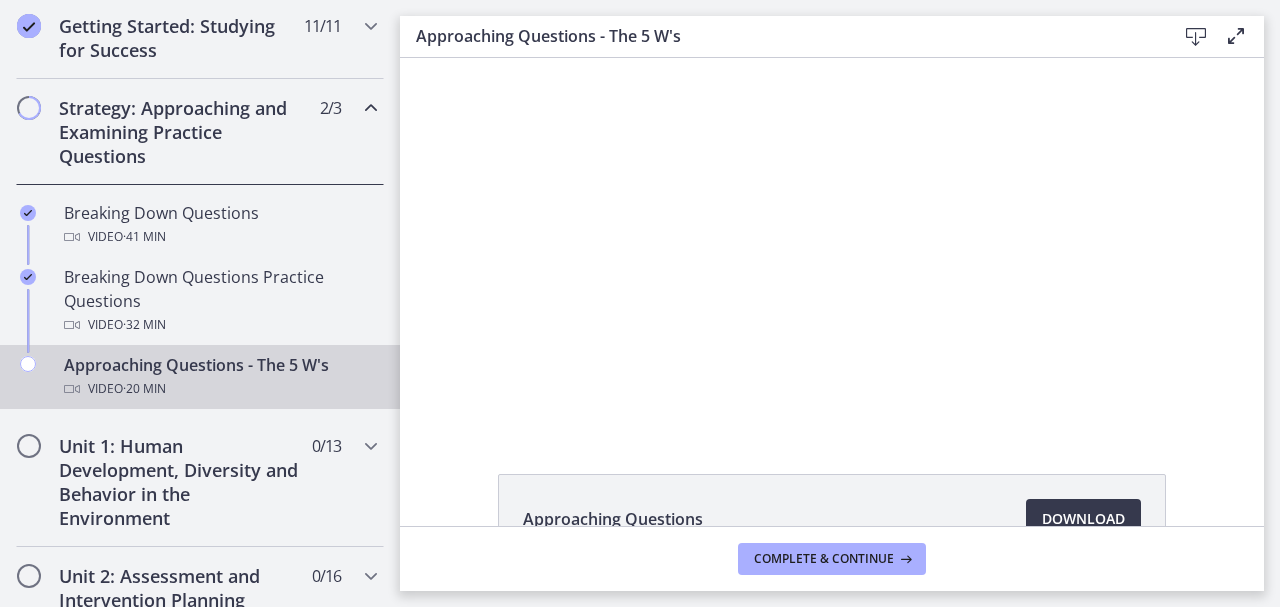 scroll, scrollTop: 0, scrollLeft: 0, axis: both 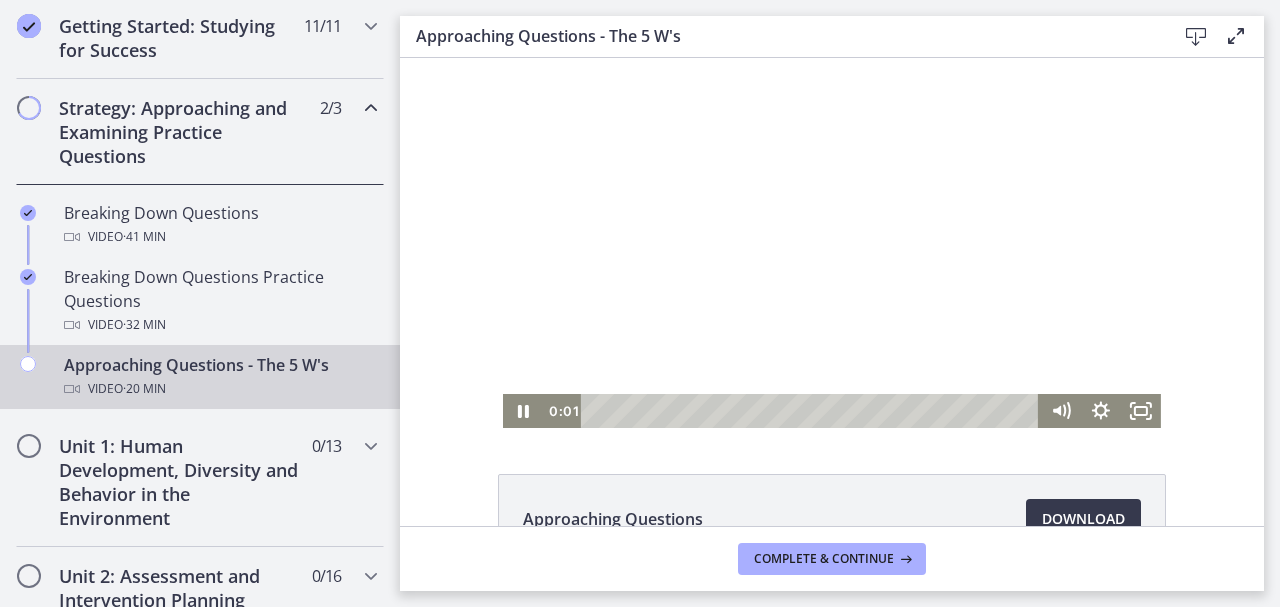 click at bounding box center [832, 243] 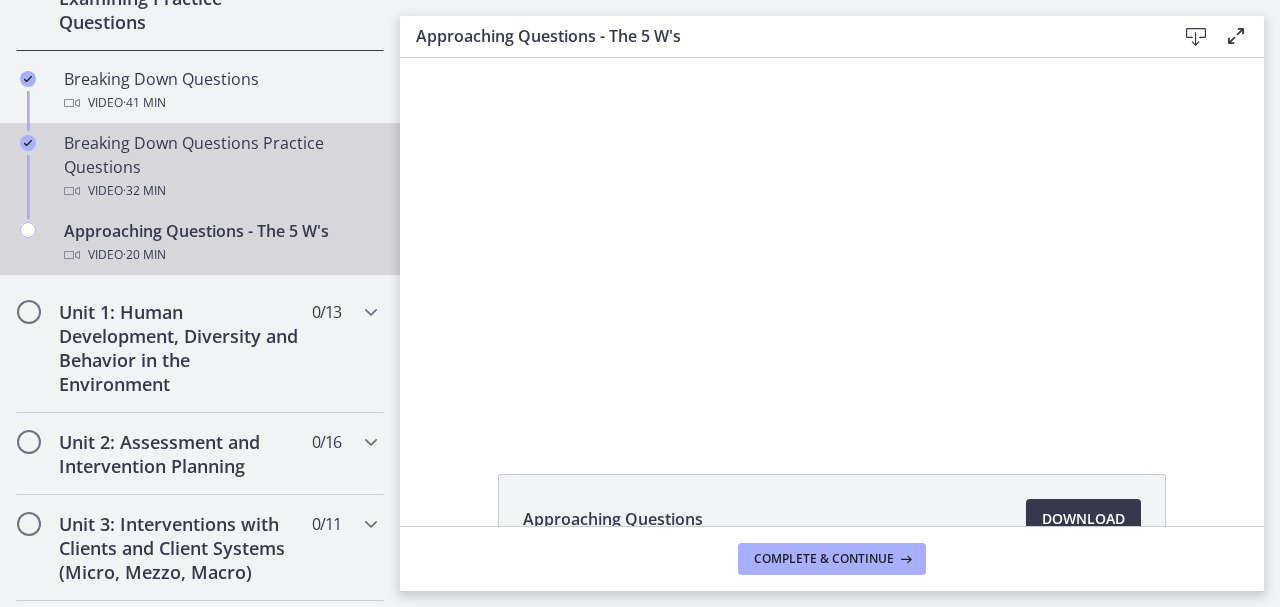 scroll, scrollTop: 451, scrollLeft: 0, axis: vertical 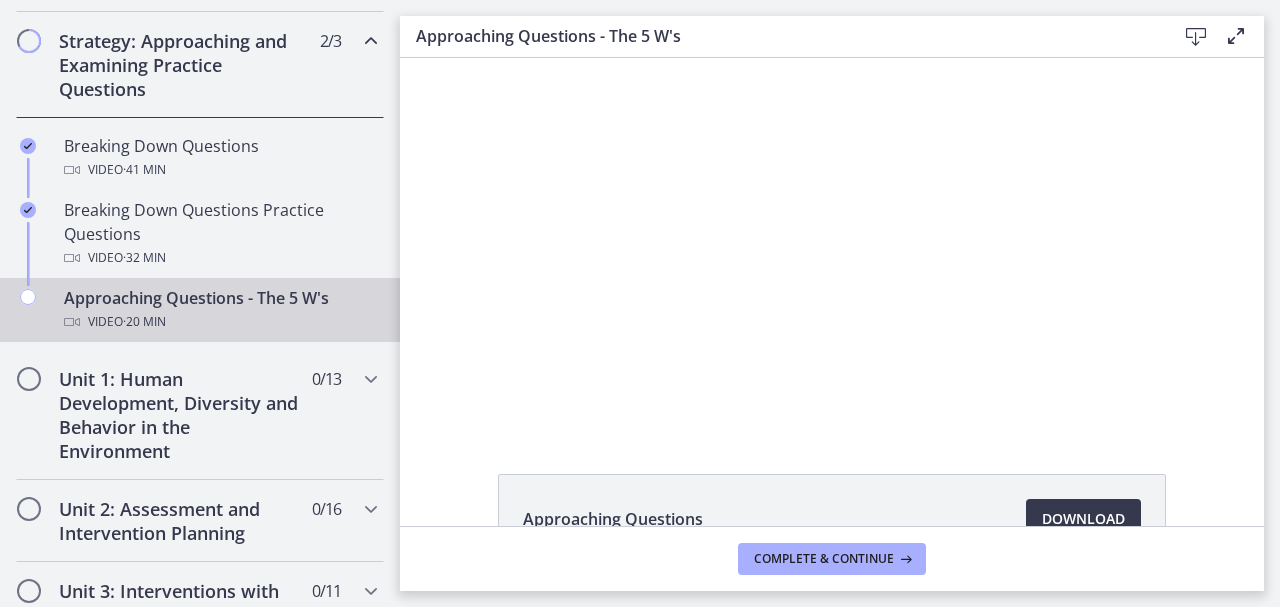 click at bounding box center (371, 41) 